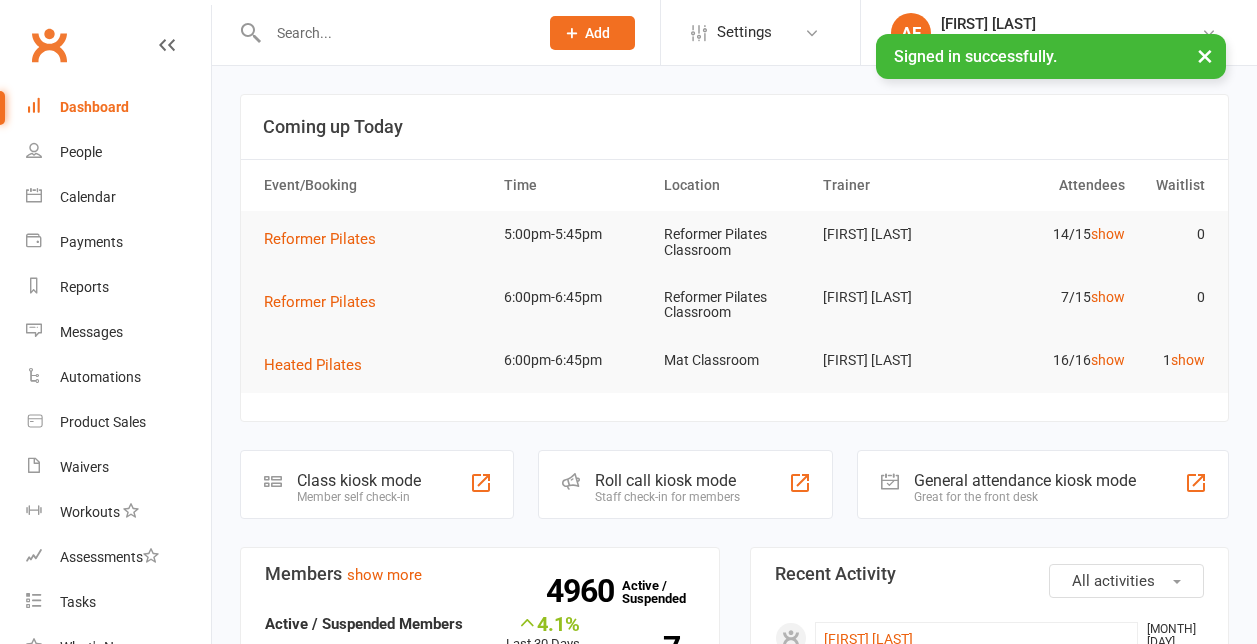 scroll, scrollTop: 0, scrollLeft: 0, axis: both 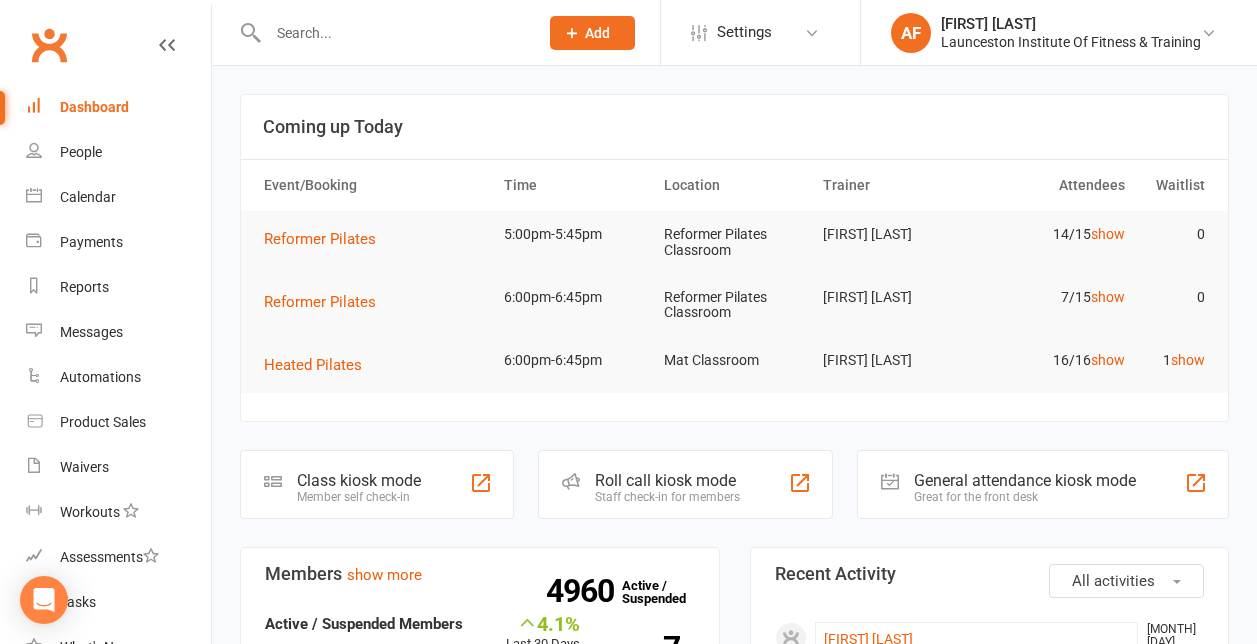 click at bounding box center [393, 33] 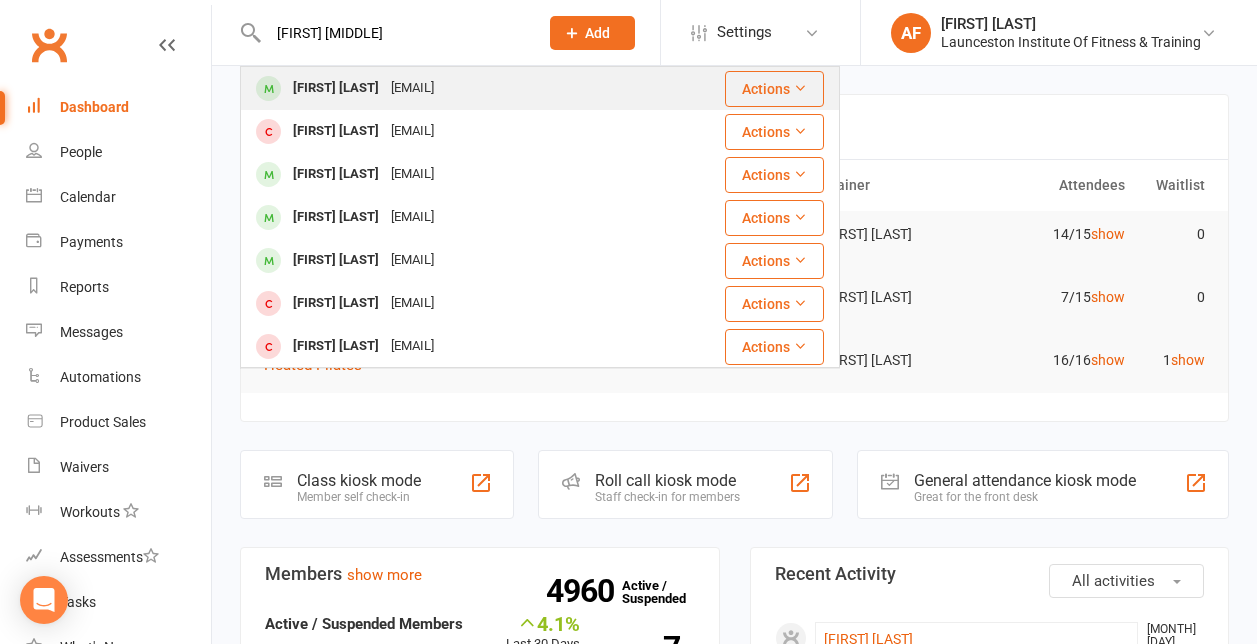 type on "[FIRST] [MIDDLE]" 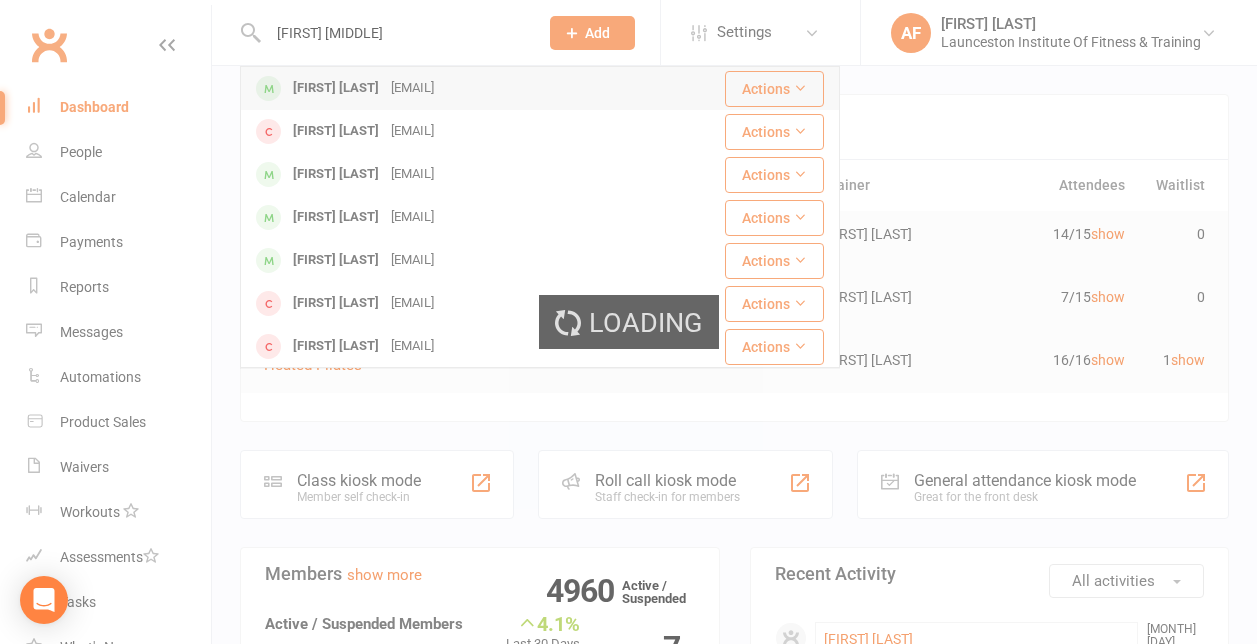type 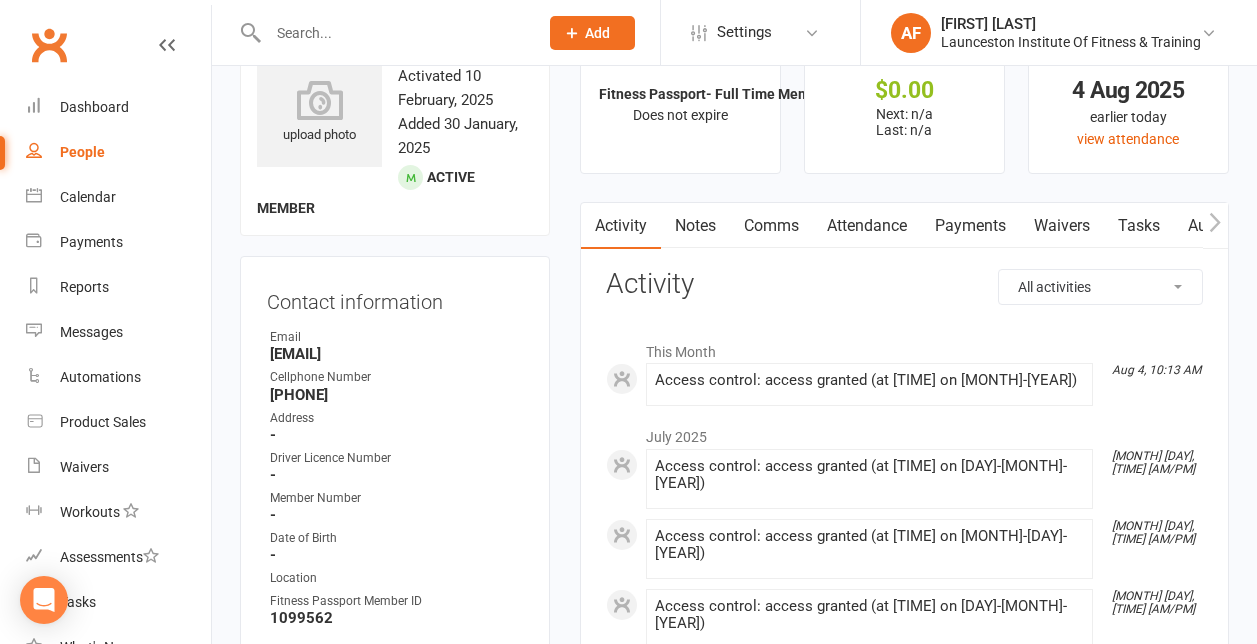 scroll, scrollTop: 0, scrollLeft: 0, axis: both 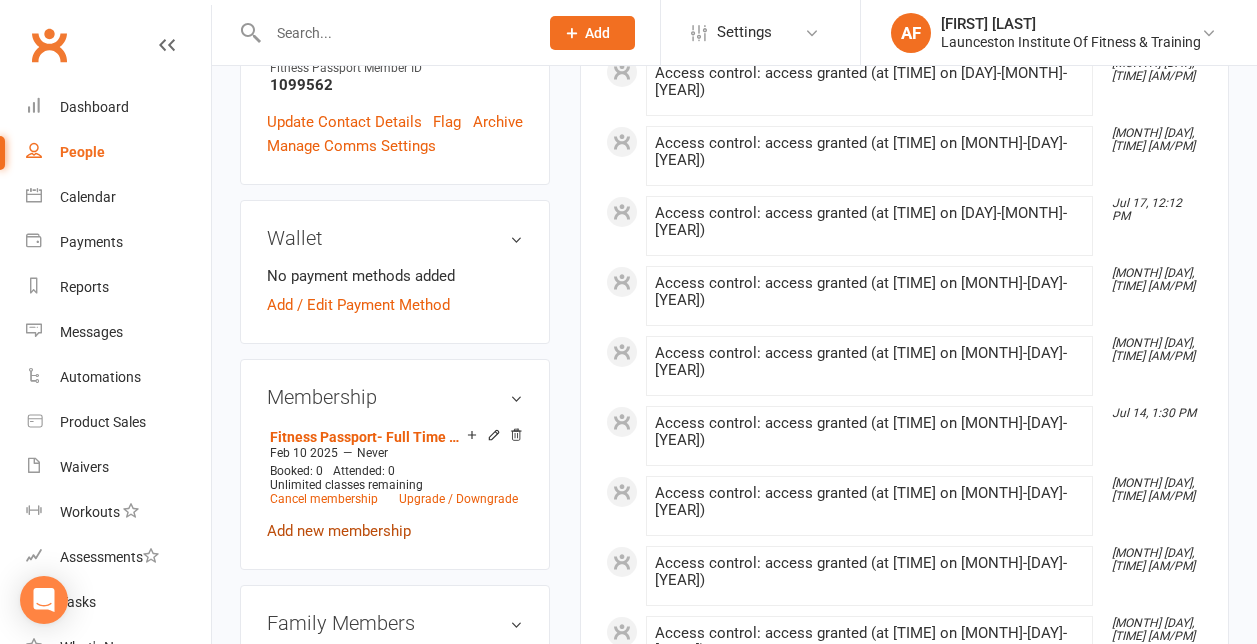 click on "Add new membership" at bounding box center (339, 531) 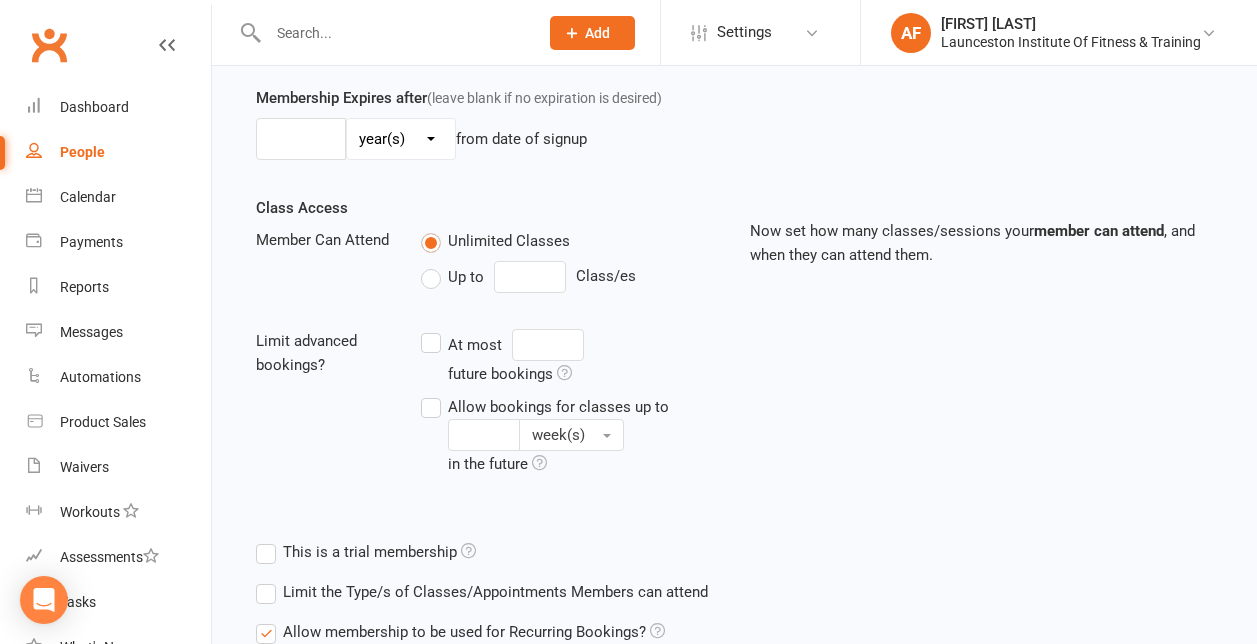 scroll, scrollTop: 0, scrollLeft: 0, axis: both 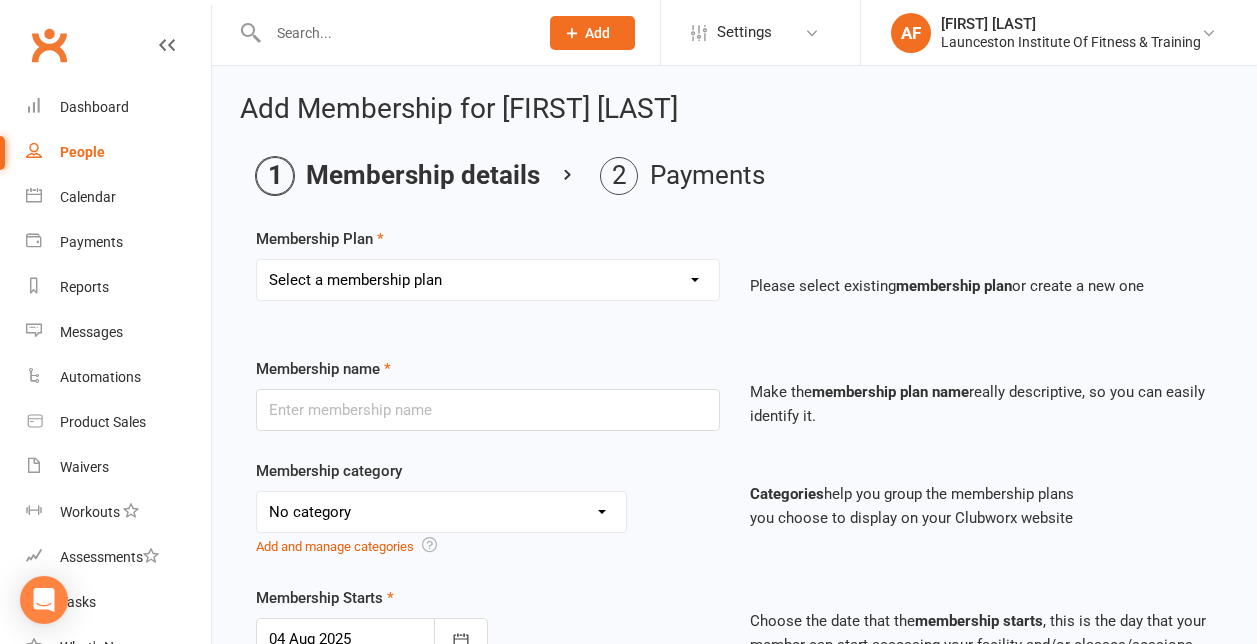 click on "Select a membership plan Create new Membership Plan 24/7 Gym Membership Pilates Plus Membership Casual Visit- $20 Upfront 24/7 Gym 1 Week- $50 Upfront 24/7 Gym 2 Weeks- $70 Upfront 24/7 Gym 1 Month- $99 Upfront 24/7 Gym 3 Months- $249 Upfront 24/7 Gym 6 Months- $489 Upfront 24/7 Gym 12 Months- $899 Mat Pilates Fitness Passport- Full Time Member Sponsored Membership Invoiced Membership LMG Corporate 24/7 Gym Membership UTAS Corporate 24/7 Gym Membership FIFO 24/7 Gym Membership Fairbrother Corporate 24/7 Gym Membership PT Rent- Weekly PT + Office rent- Weekly Office Rent- Weekly Office Rent + Membership- Weekly 24/7 Gym Membership- Monthly Upfront Pilates Plus 1 week- $80 Upfront Pilates Plus 2 weeks- $130 Upfront Pilates Plus 1 Month- $225 Upfront Pilates Plus 3 Months- $650 Upfront Pilates Plus 6 Months- $1275 Upfront Pilates Plus 12 Months- $2450 Upfront 24/7 Gym 2 Months- $185 Fitness Passport- Casual Visitor Fitness Passport + Pilates Plus Membership STAFF PT + Office rent- Weekly (PT office access)" at bounding box center (488, 280) 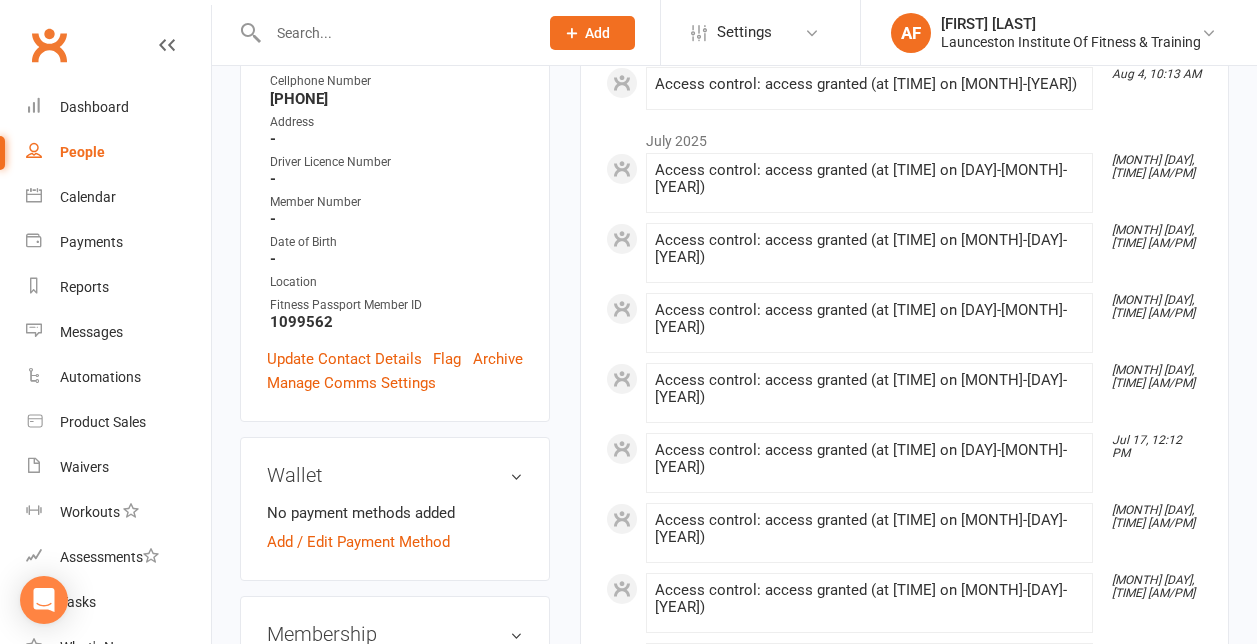 scroll, scrollTop: 419, scrollLeft: 0, axis: vertical 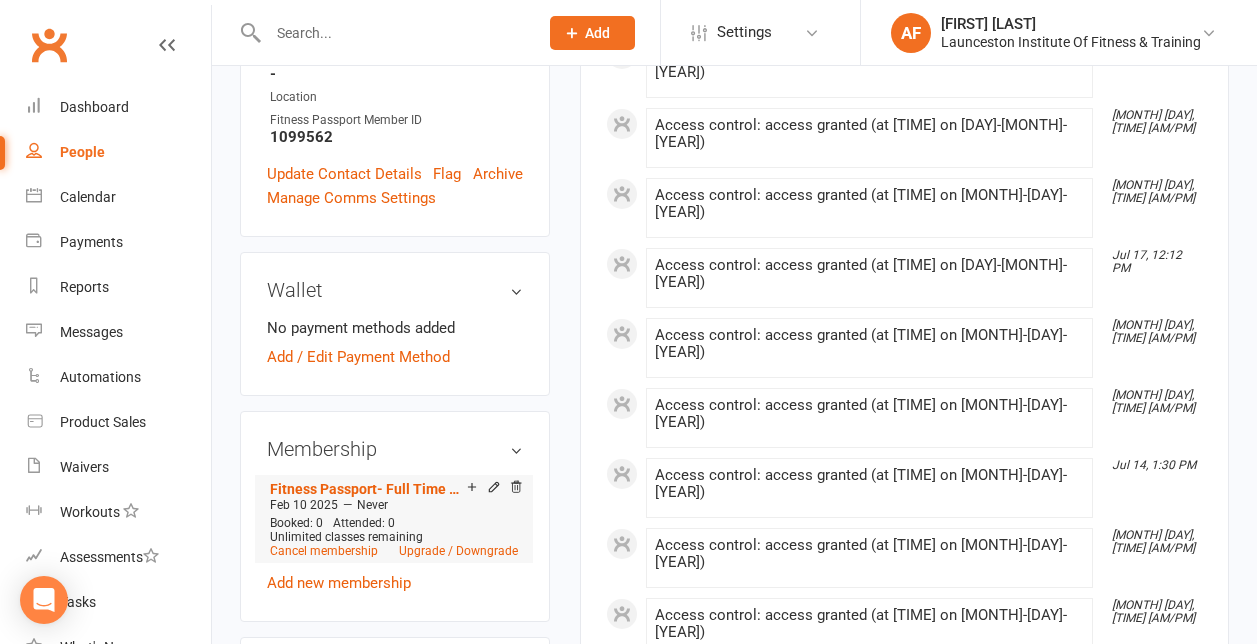 click on "Unlimited classes remaining" at bounding box center (394, 537) 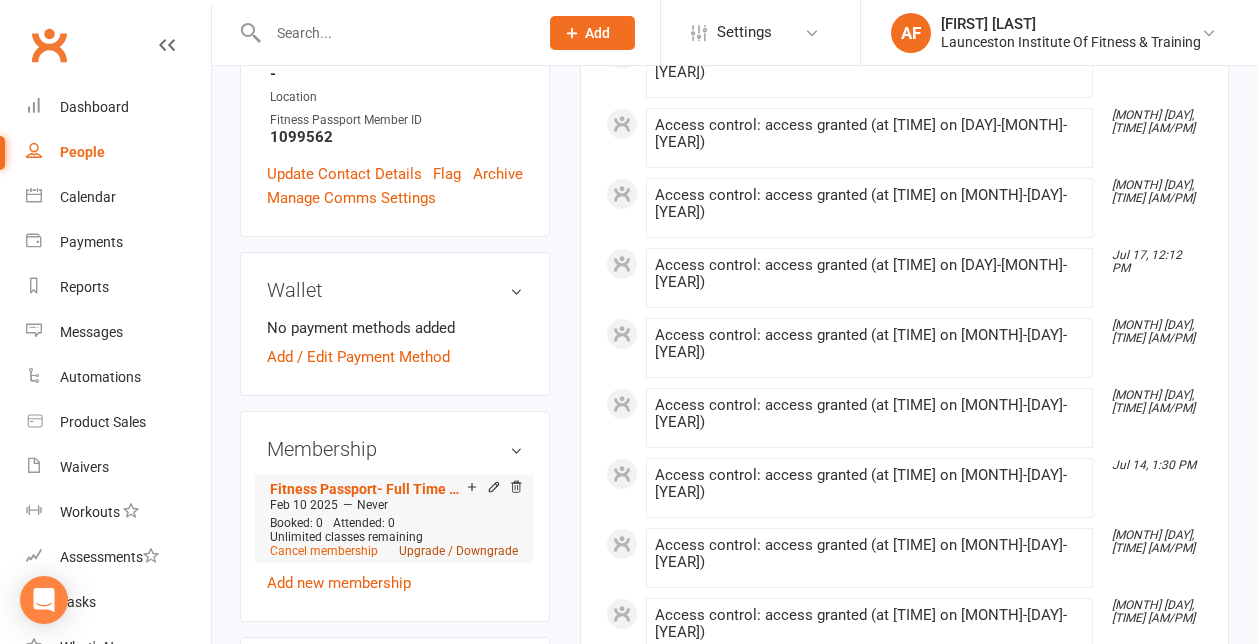 click on "Upgrade / Downgrade" at bounding box center [458, 551] 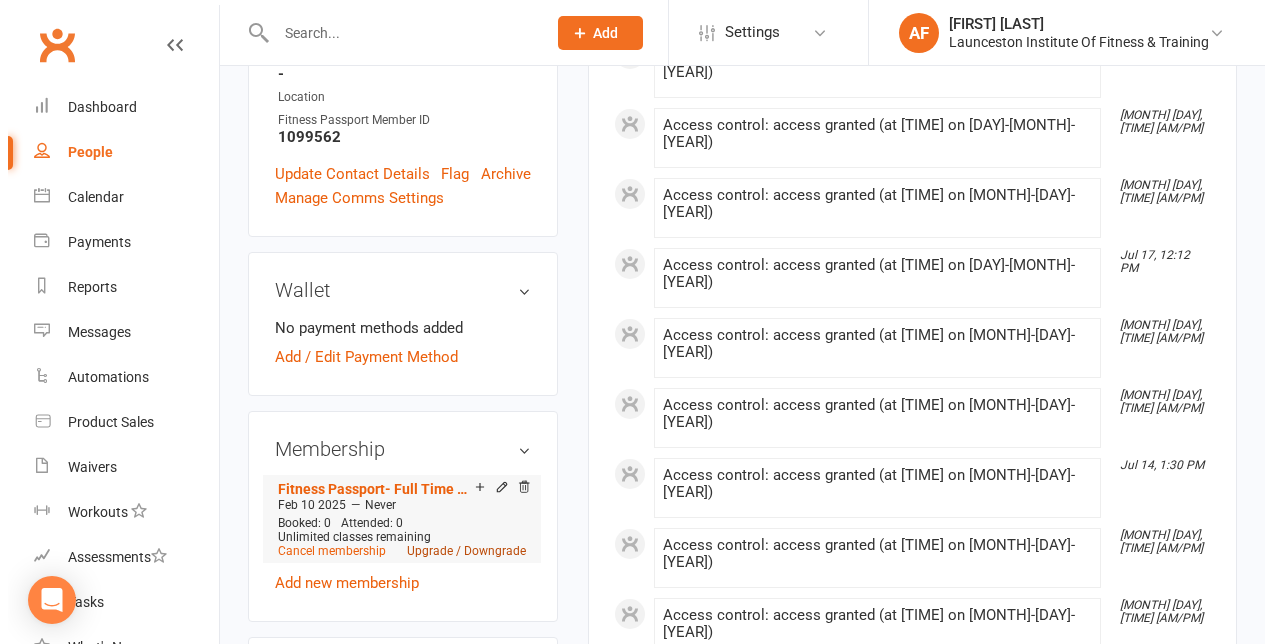 scroll, scrollTop: 526, scrollLeft: 0, axis: vertical 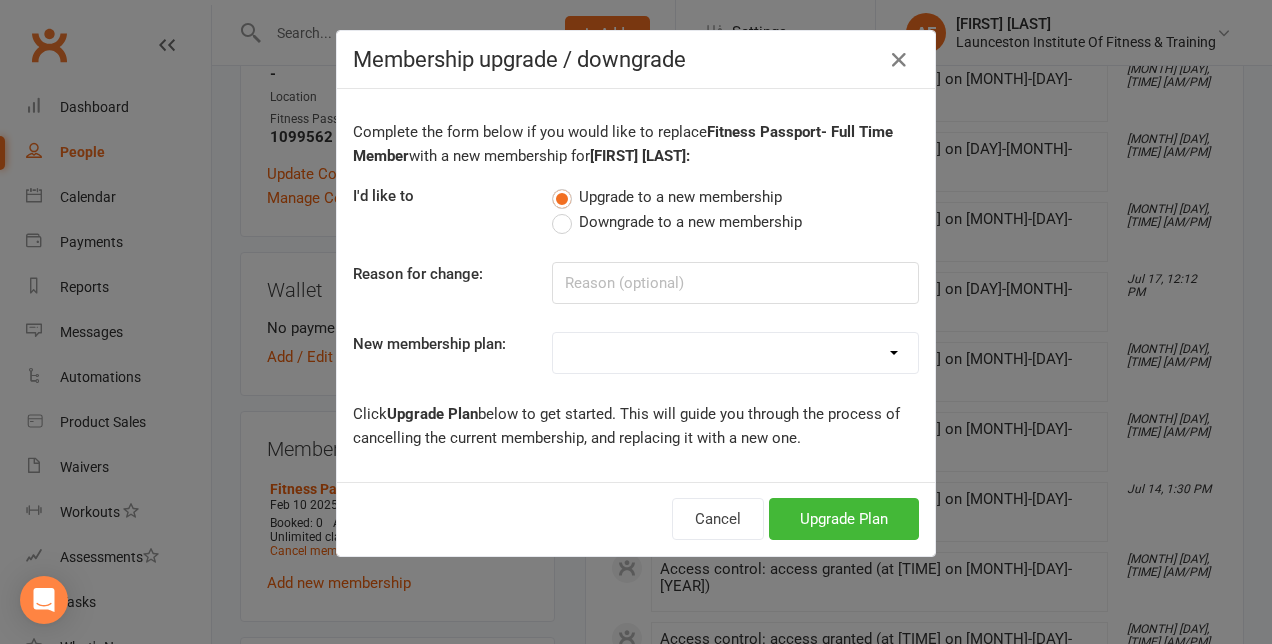 click on "24/7 Gym Membership Pilates Plus Membership Casual Visit- $20 Upfront 24/7 Gym 1 Week- $50 Upfront 24/7 Gym 2 Weeks- $70 Upfront 24/7 Gym 1 Month- $99 Upfront 24/7 Gym 3 Months- $249 Upfront 24/7 Gym 6 Months- $489 Upfront 24/7 Gym 12 Months- $899 Mat Pilates Fitness Passport- Full Time Member Sponsored Membership Invoiced Membership LMG Corporate 24/7 Gym Membership UTAS Corporate 24/7 Gym Membership FIFO 24/7 Gym Membership Fairbrother Corporate 24/7 Gym Membership PT Rent- Weekly PT + Office rent- Weekly Office Rent- Weekly Office Rent + Membership- Weekly 24/7 Gym Membership- Monthly Upfront Pilates Plus 1 week- $80 Upfront Pilates Plus 2 weeks- $130 Upfront Pilates Plus 1 Month- $225 Upfront Pilates Plus 3 Months- $650 Upfront Pilates Plus 6 Months- $1275 Upfront Pilates Plus 12 Months- $2450 Upfront 24/7 Gym 2 Months- $185 Fitness Passport- Casual Visitor Fitness Passport + Pilates Plus Membership STAFF PT + Office rent- Weekly (PT office access) PT Rent- Weekly + Office Access Pilates Instructor/Staff" at bounding box center (735, 353) 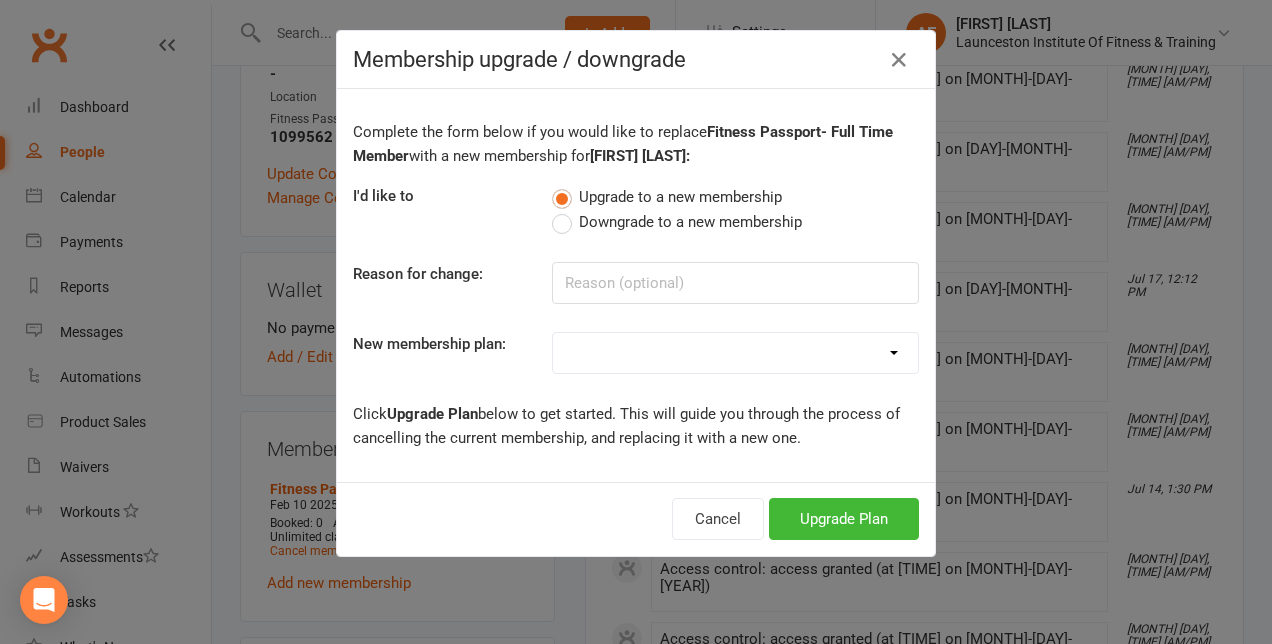 select on "30" 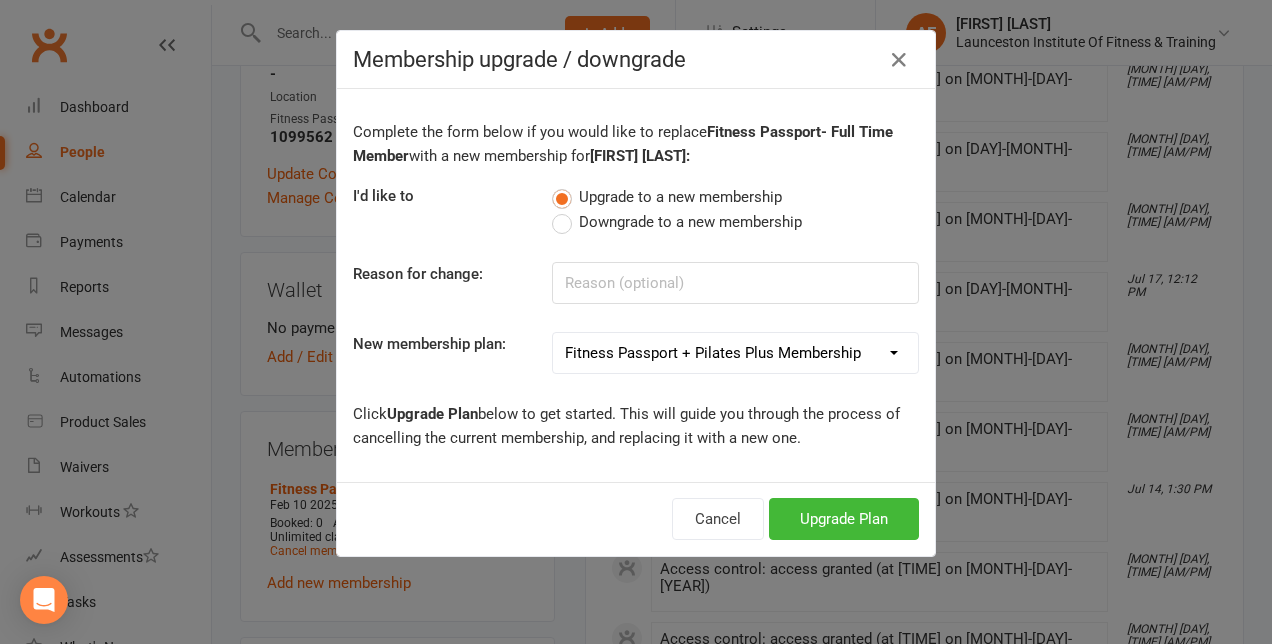 click on "24/7 Gym Membership Pilates Plus Membership Casual Visit- $20 Upfront 24/7 Gym 1 Week- $50 Upfront 24/7 Gym 2 Weeks- $70 Upfront 24/7 Gym 1 Month- $99 Upfront 24/7 Gym 3 Months- $249 Upfront 24/7 Gym 6 Months- $489 Upfront 24/7 Gym 12 Months- $899 Mat Pilates Fitness Passport- Full Time Member Sponsored Membership Invoiced Membership LMG Corporate 24/7 Gym Membership UTAS Corporate 24/7 Gym Membership FIFO 24/7 Gym Membership Fairbrother Corporate 24/7 Gym Membership PT Rent- Weekly PT + Office rent- Weekly Office Rent- Weekly Office Rent + Membership- Weekly 24/7 Gym Membership- Monthly Upfront Pilates Plus 1 week- $80 Upfront Pilates Plus 2 weeks- $130 Upfront Pilates Plus 1 Month- $225 Upfront Pilates Plus 3 Months- $650 Upfront Pilates Plus 6 Months- $1275 Upfront Pilates Plus 12 Months- $2450 Upfront 24/7 Gym 2 Months- $185 Fitness Passport- Casual Visitor Fitness Passport + Pilates Plus Membership STAFF PT + Office rent- Weekly (PT office access) PT Rent- Weekly + Office Access Pilates Instructor/Staff" at bounding box center (735, 353) 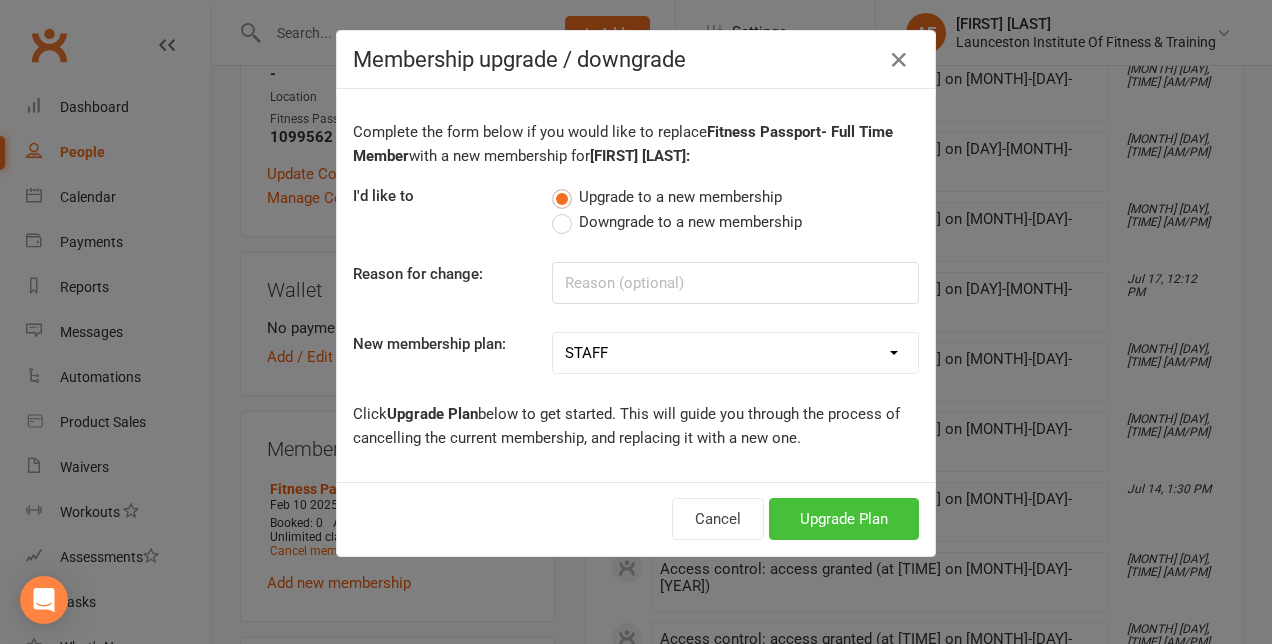 click on "Upgrade Plan" at bounding box center [844, 519] 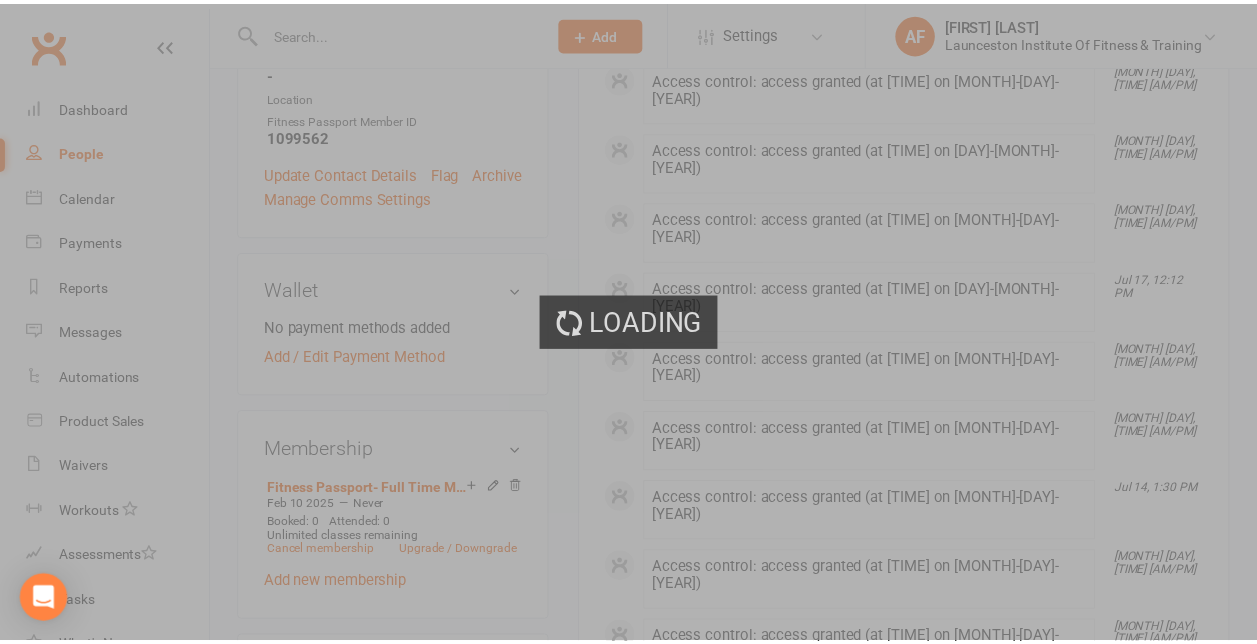 scroll, scrollTop: 550, scrollLeft: 0, axis: vertical 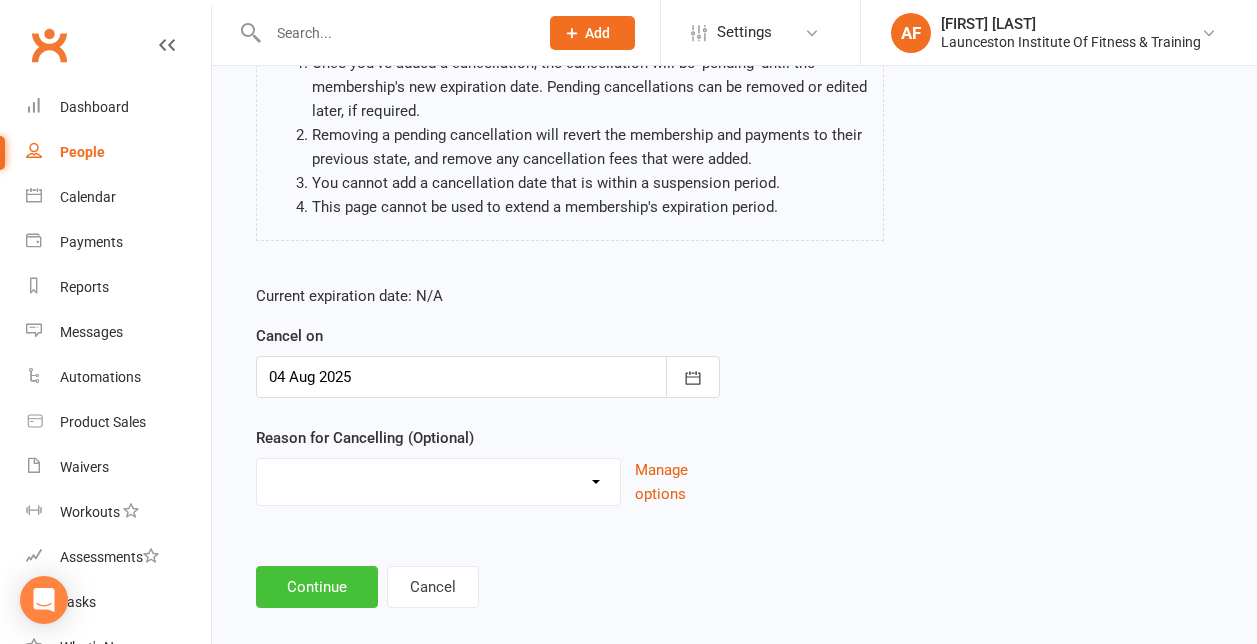 click on "Continue" at bounding box center [317, 587] 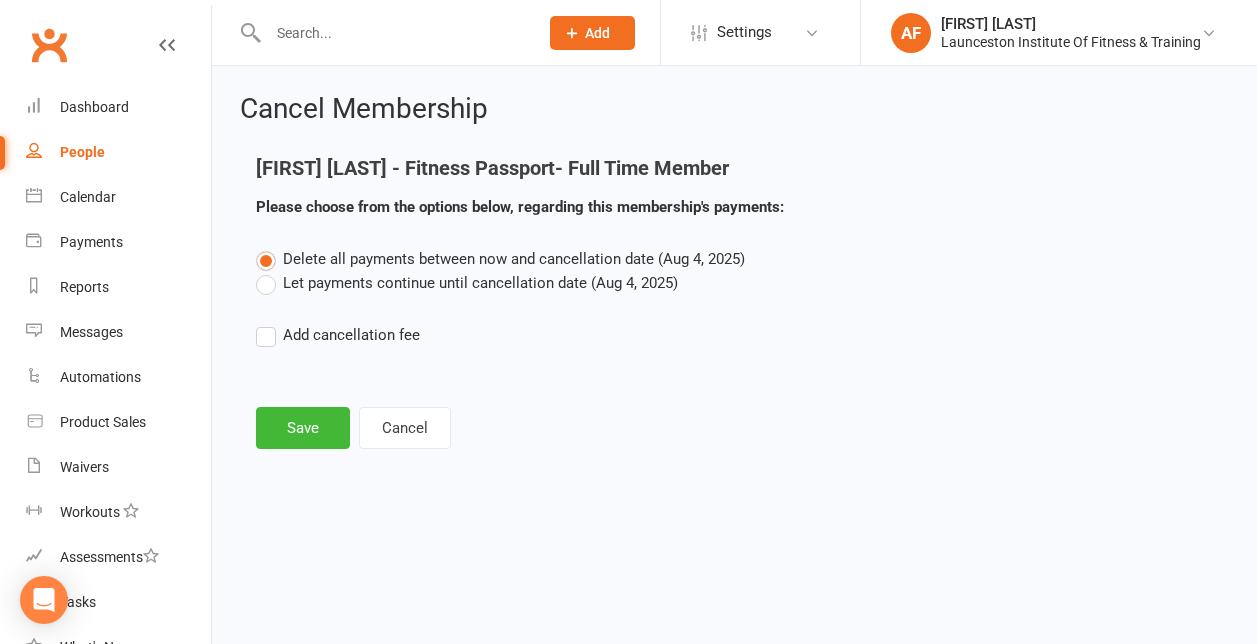 scroll, scrollTop: 0, scrollLeft: 0, axis: both 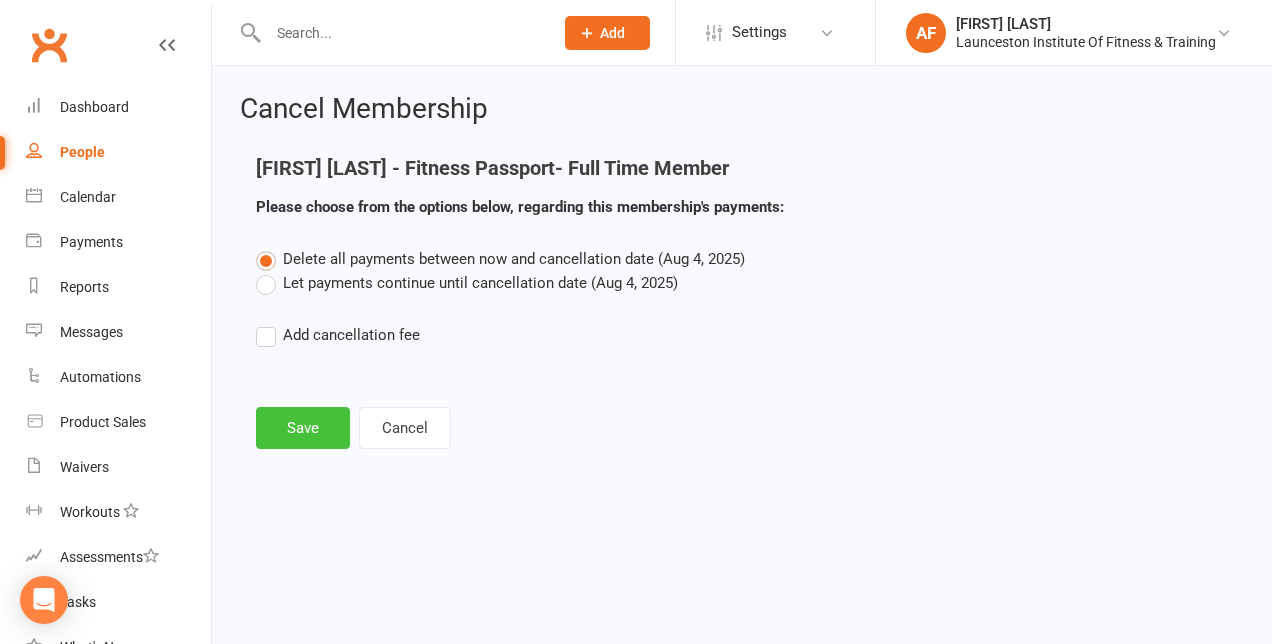 click on "Save" at bounding box center (303, 428) 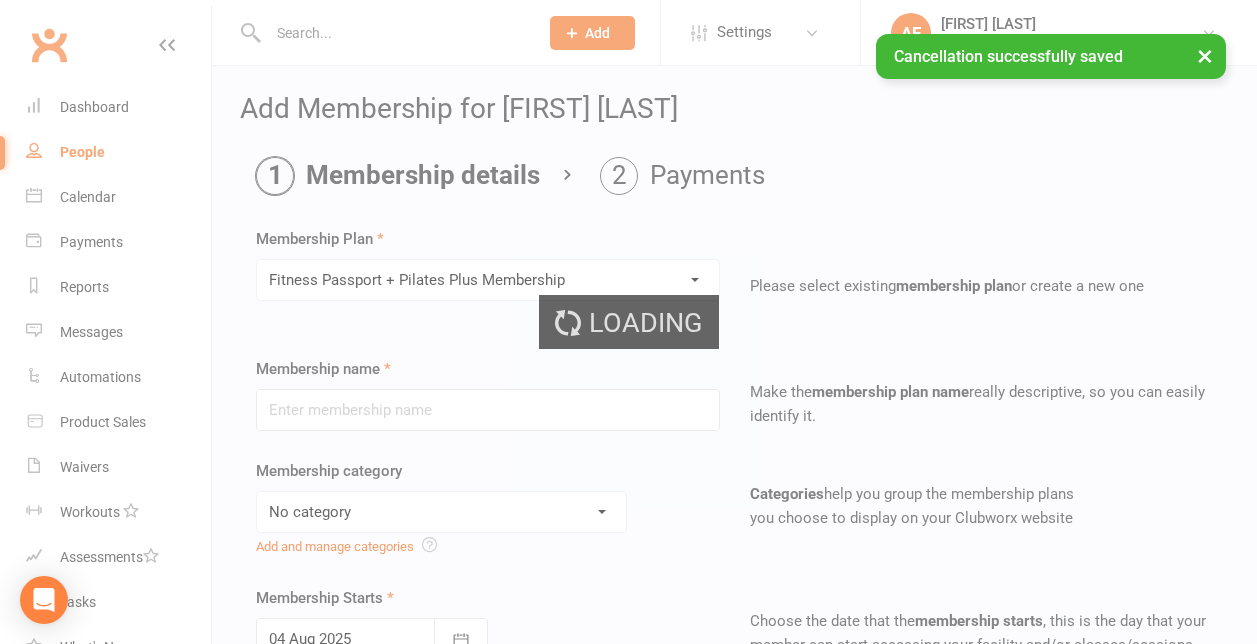 type on "Fitness Passport + Pilates Plus Membership" 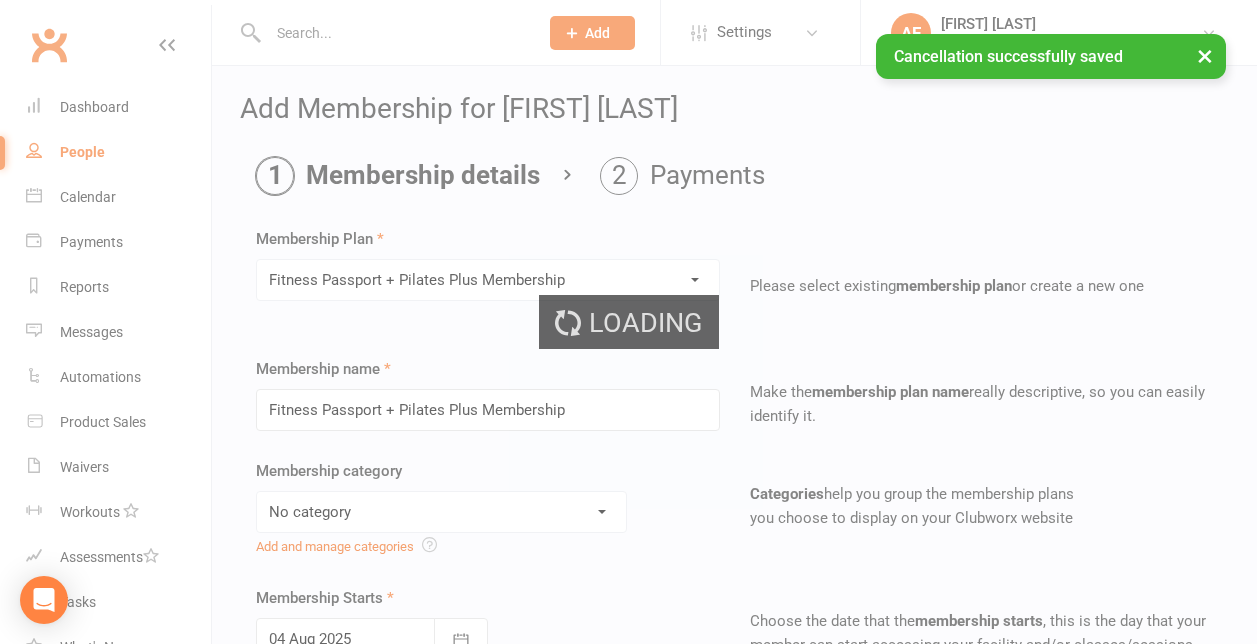 select on "12" 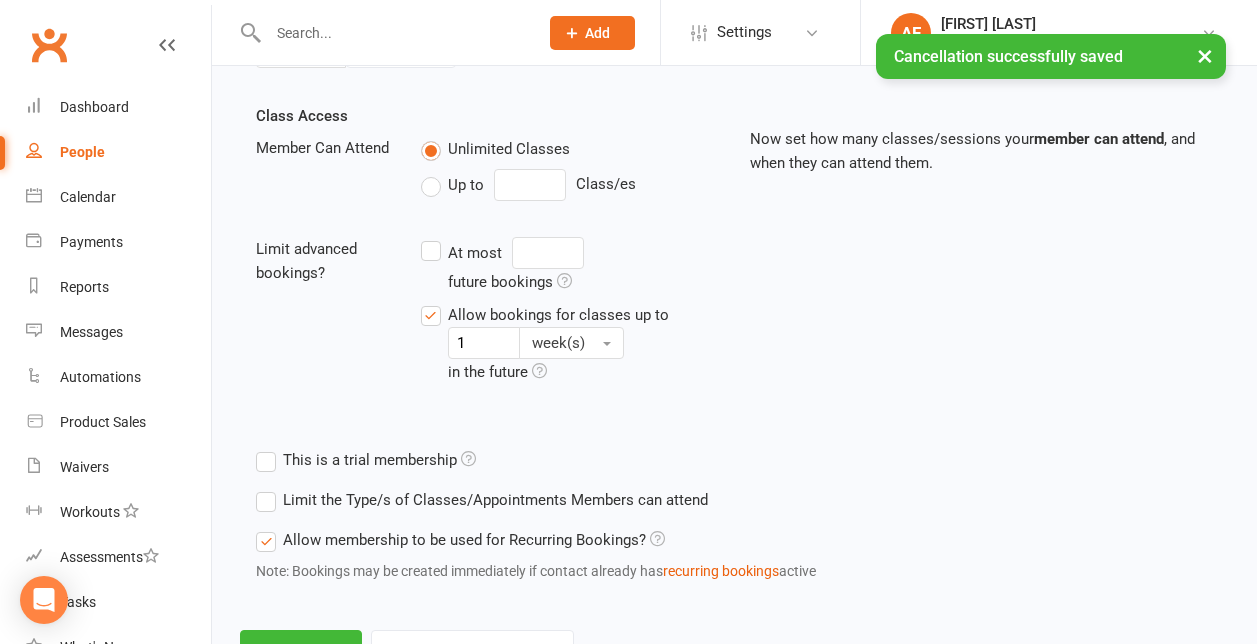 scroll, scrollTop: 779, scrollLeft: 0, axis: vertical 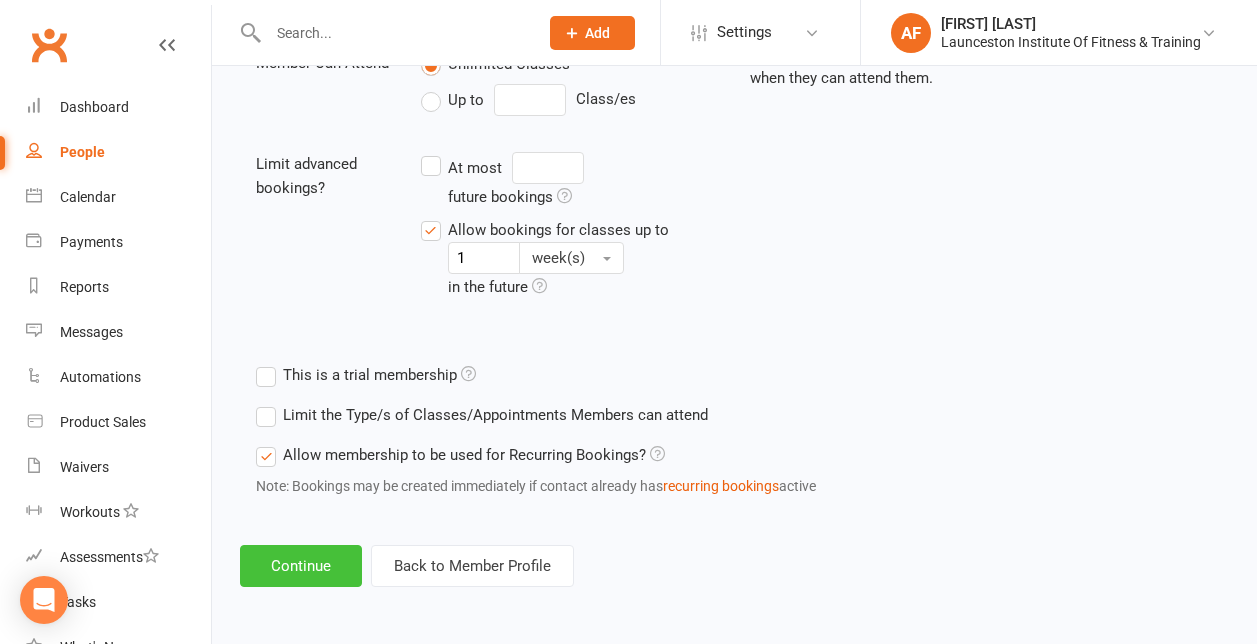 click on "Continue" at bounding box center [301, 566] 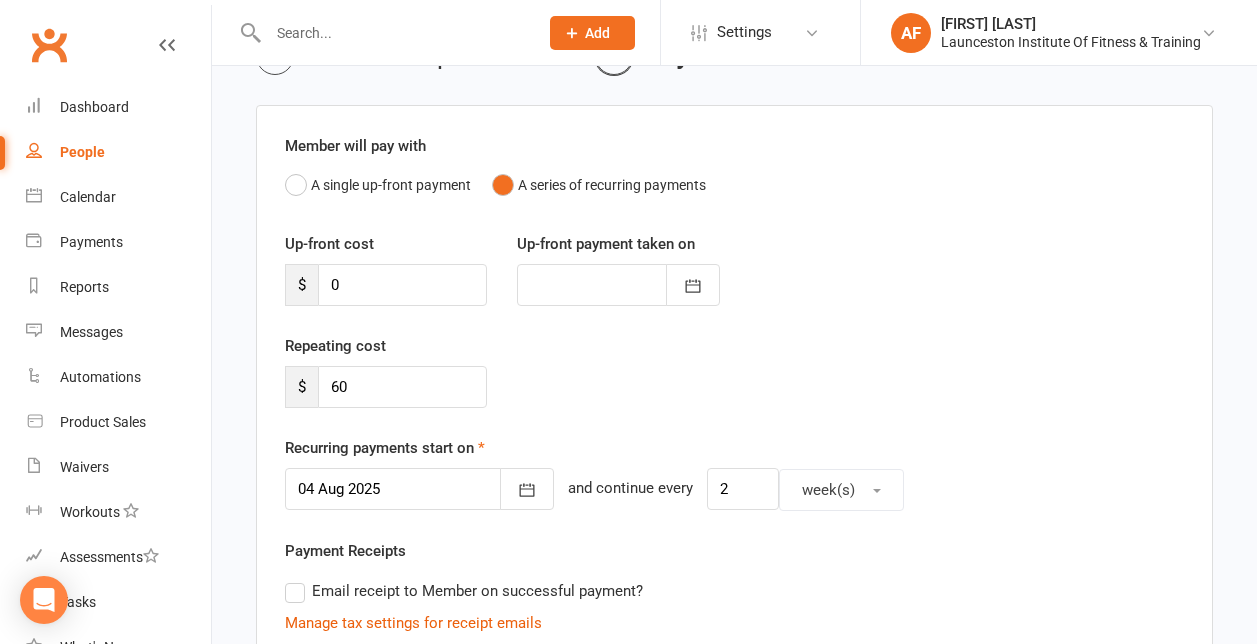 scroll, scrollTop: 163, scrollLeft: 0, axis: vertical 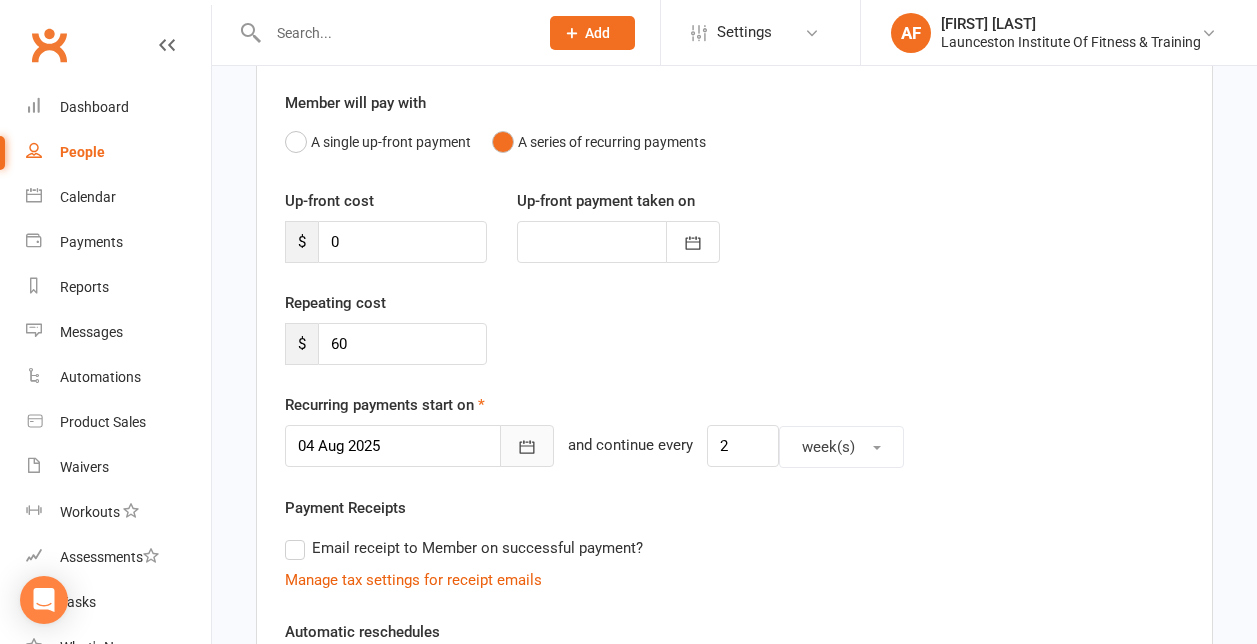 click at bounding box center [527, 446] 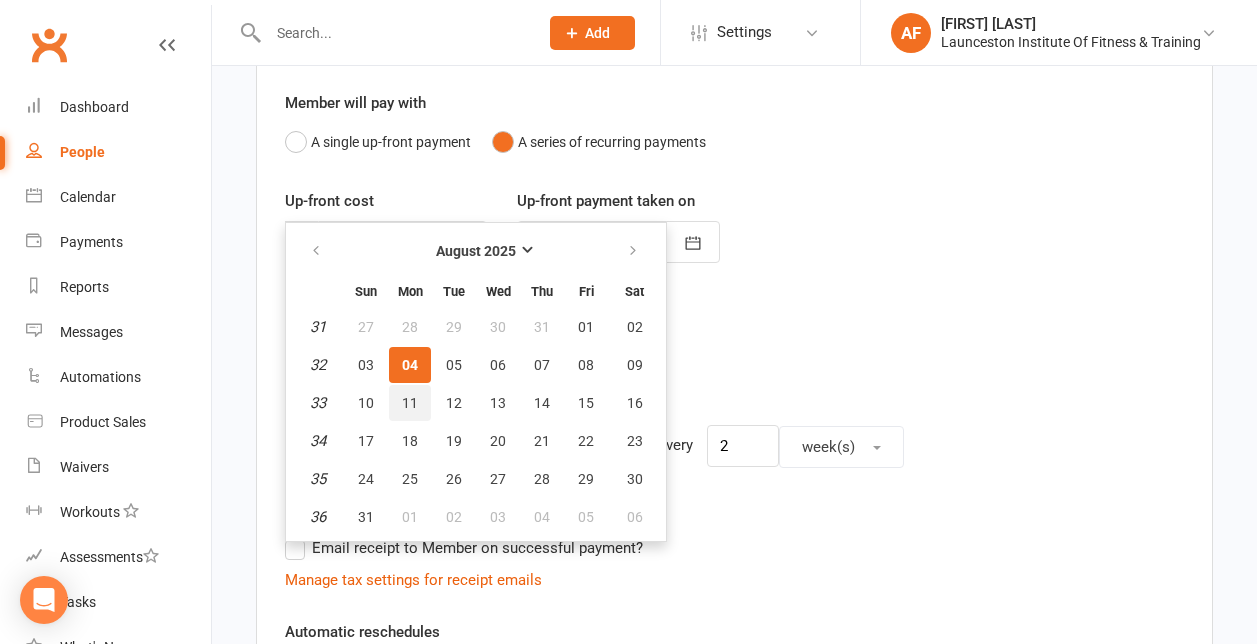 click on "11" at bounding box center (410, 403) 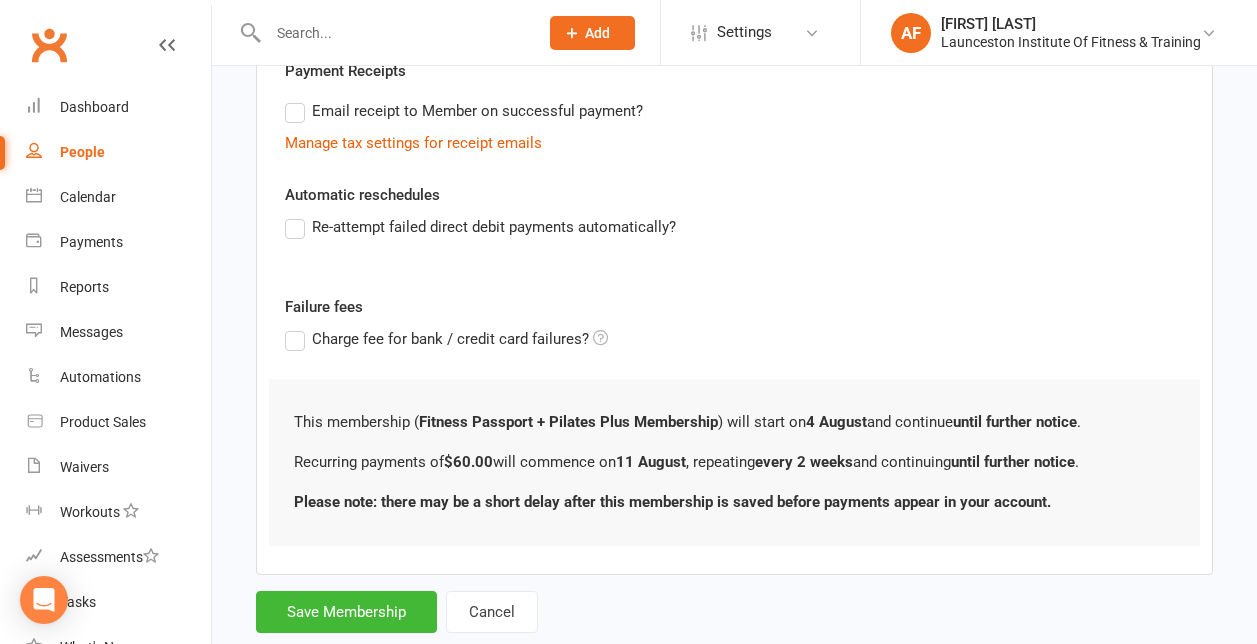 scroll, scrollTop: 650, scrollLeft: 0, axis: vertical 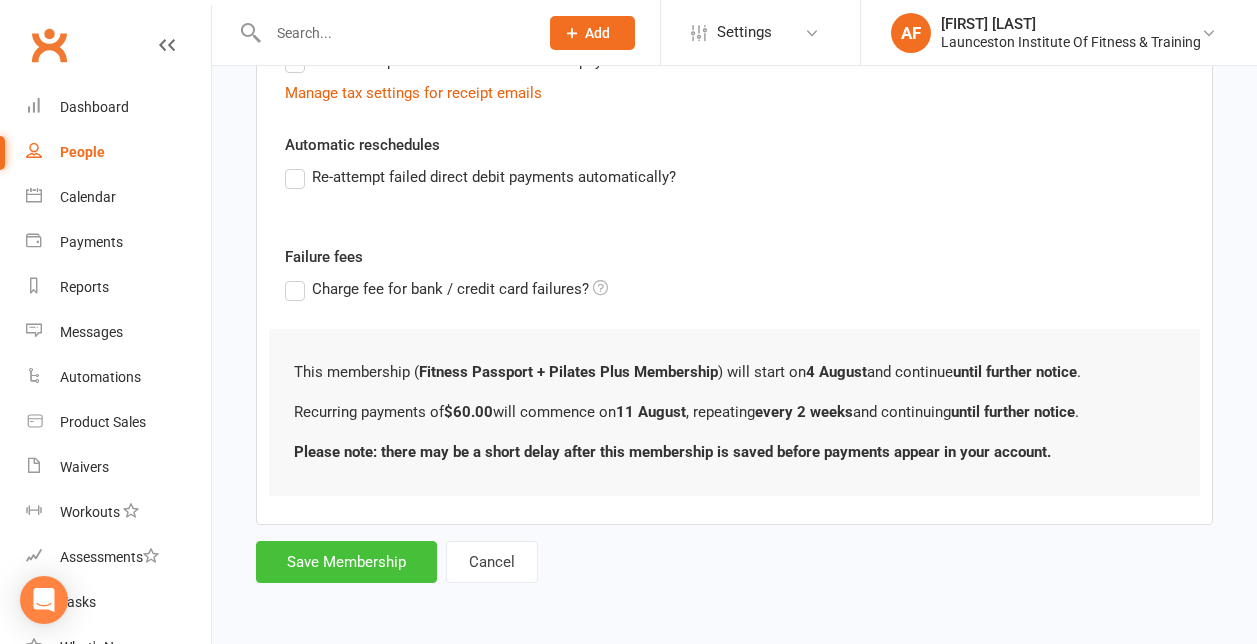 click on "Save Membership" at bounding box center [346, 562] 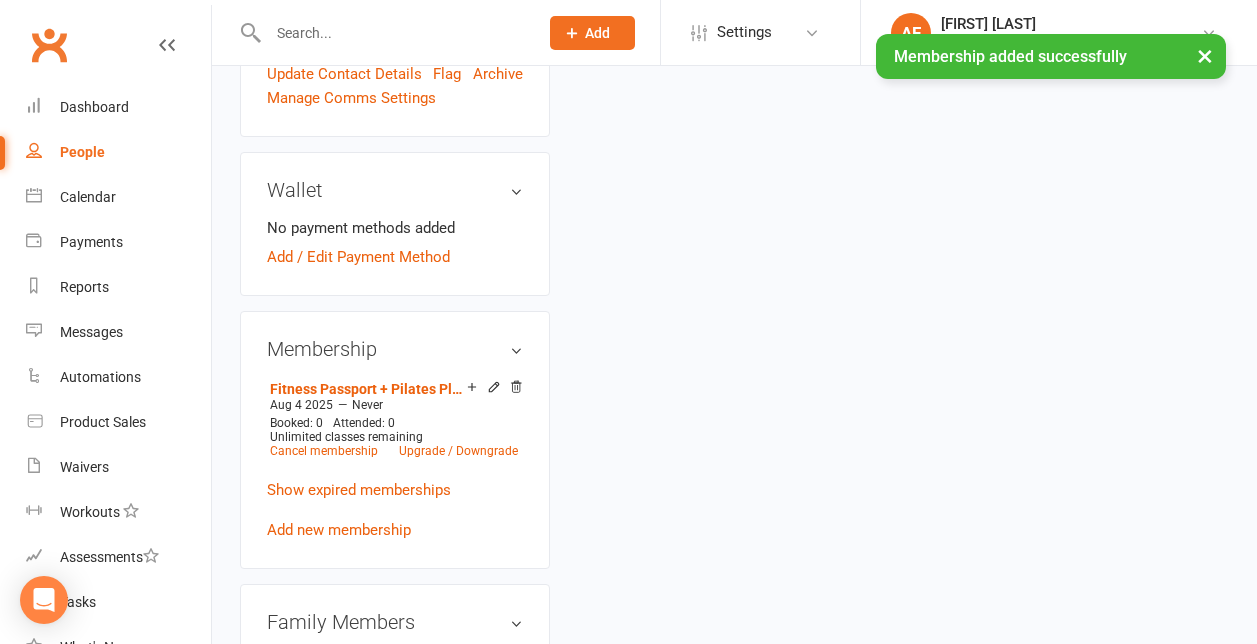 scroll, scrollTop: 0, scrollLeft: 0, axis: both 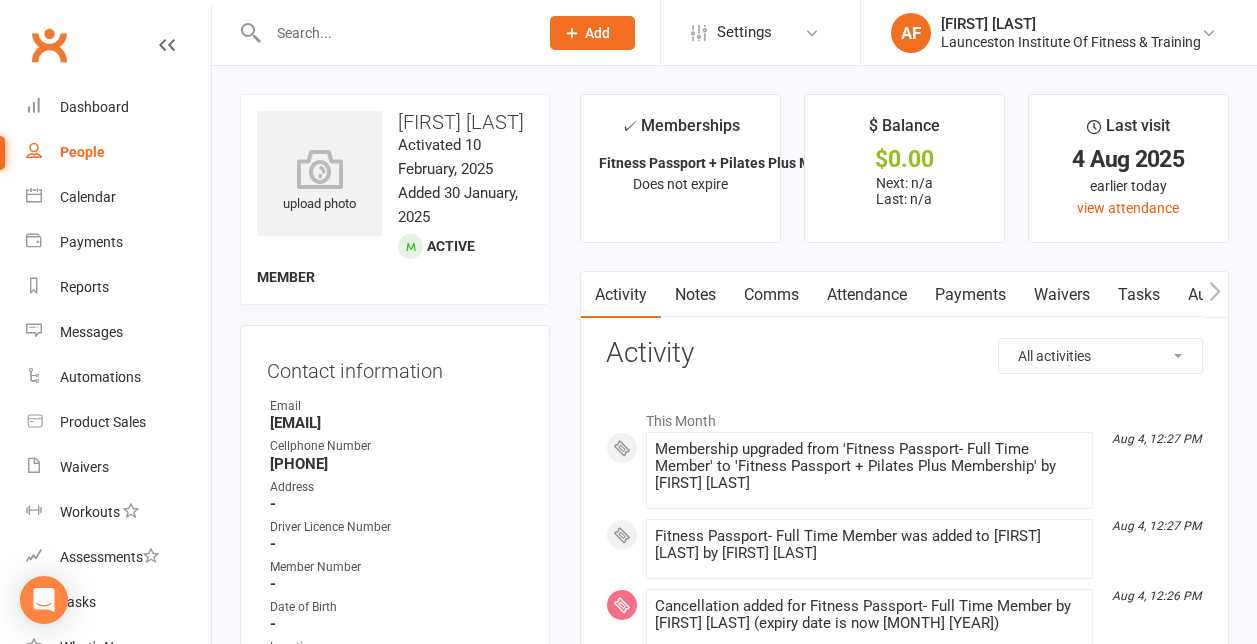 click 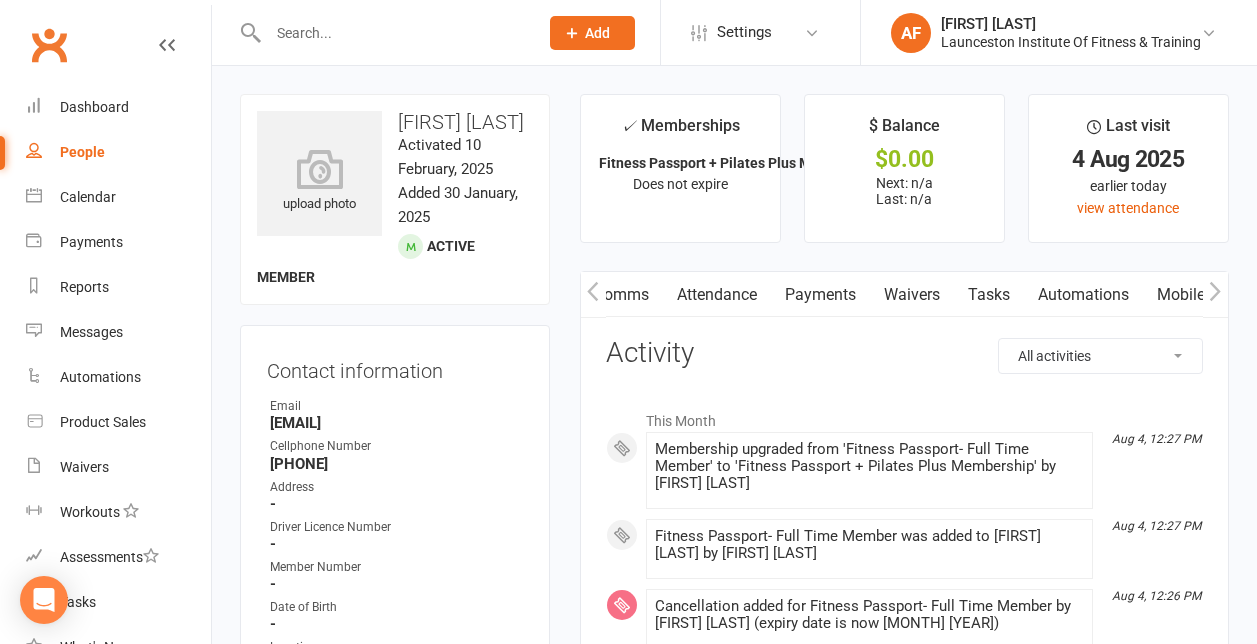 click 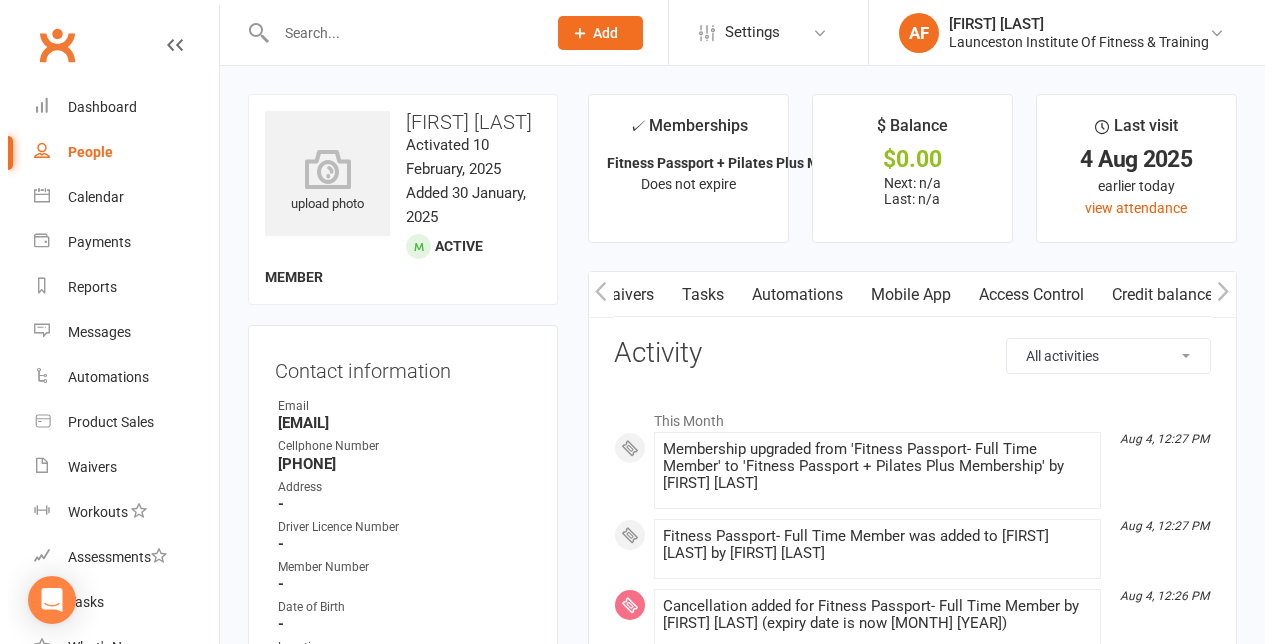 scroll, scrollTop: 0, scrollLeft: 444, axis: horizontal 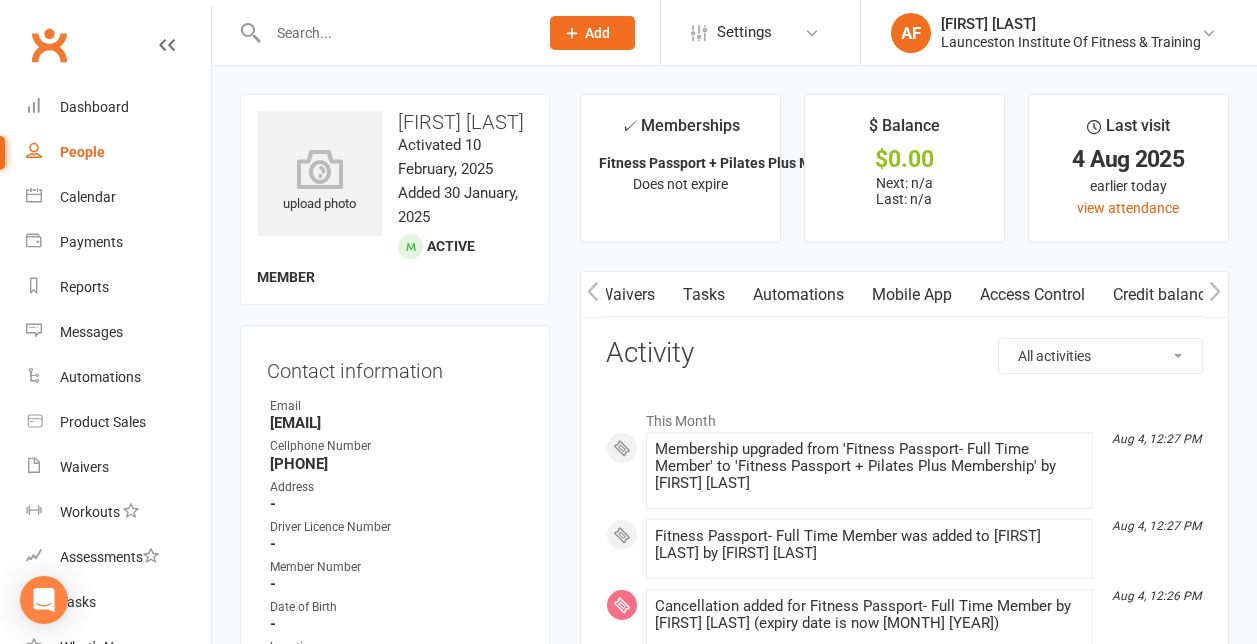 click on "Mobile App" at bounding box center (912, 295) 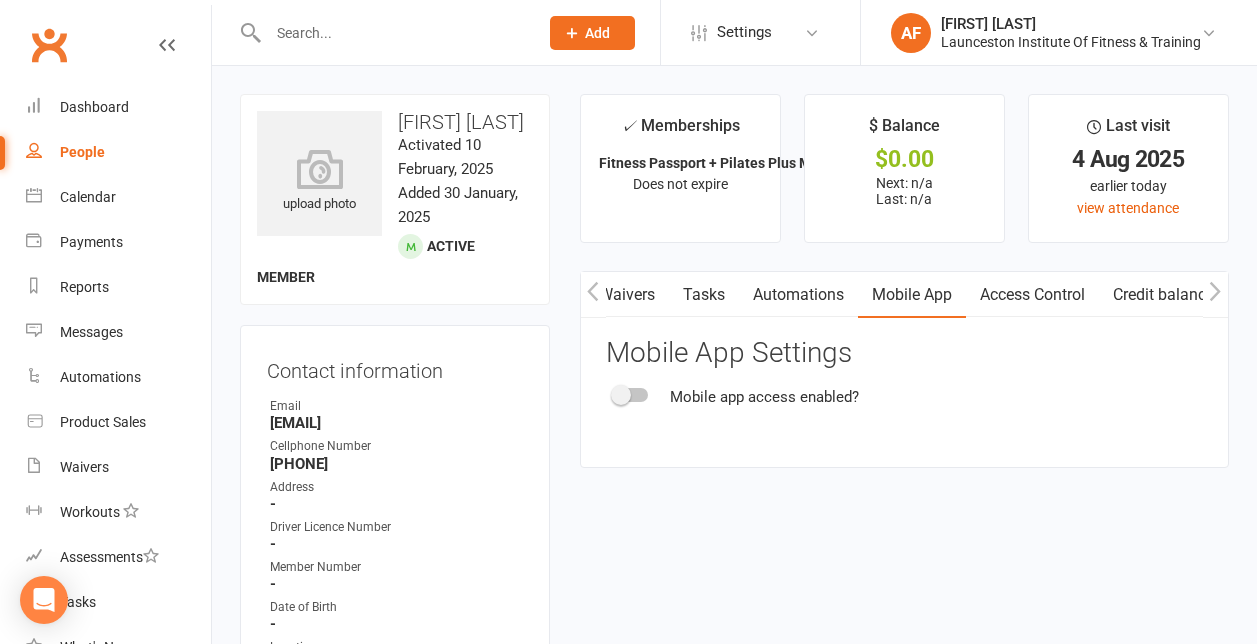 click at bounding box center (621, 395) 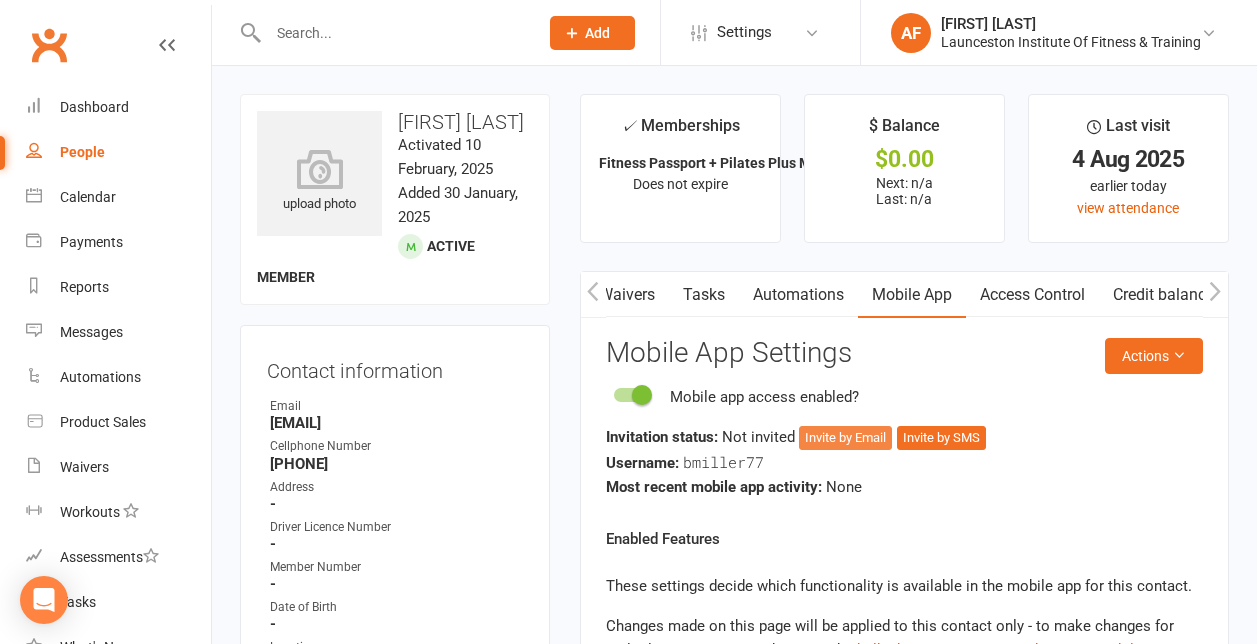click on "Invite by Email" at bounding box center [845, 438] 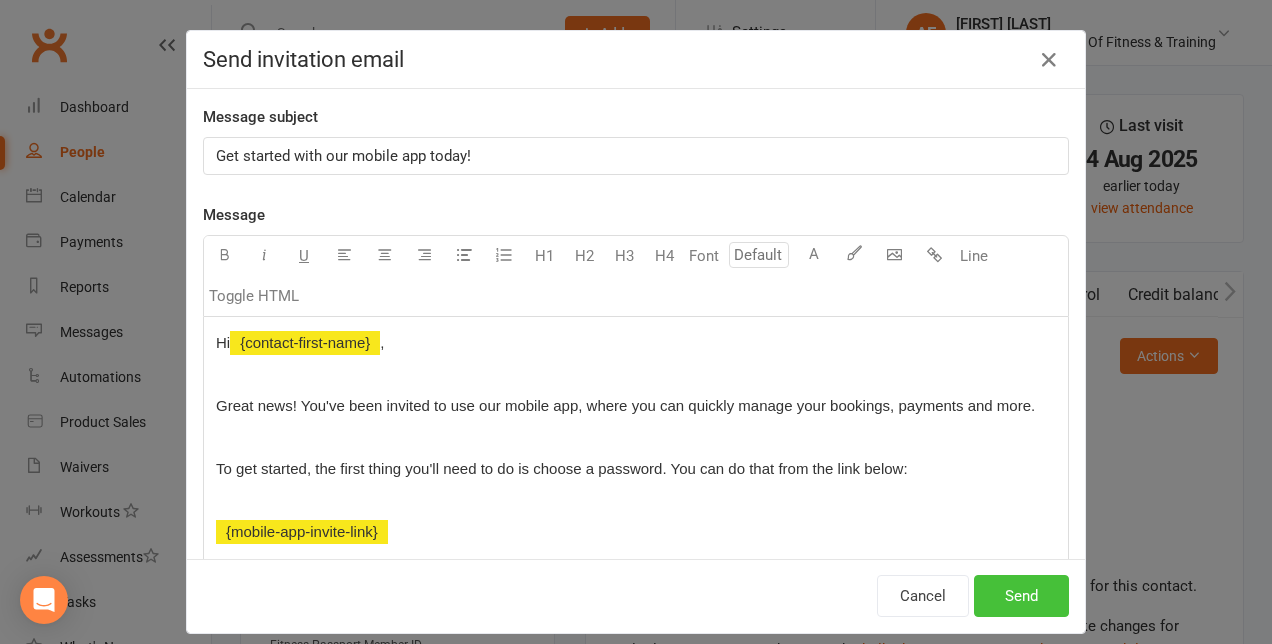click on "Send" at bounding box center (1021, 596) 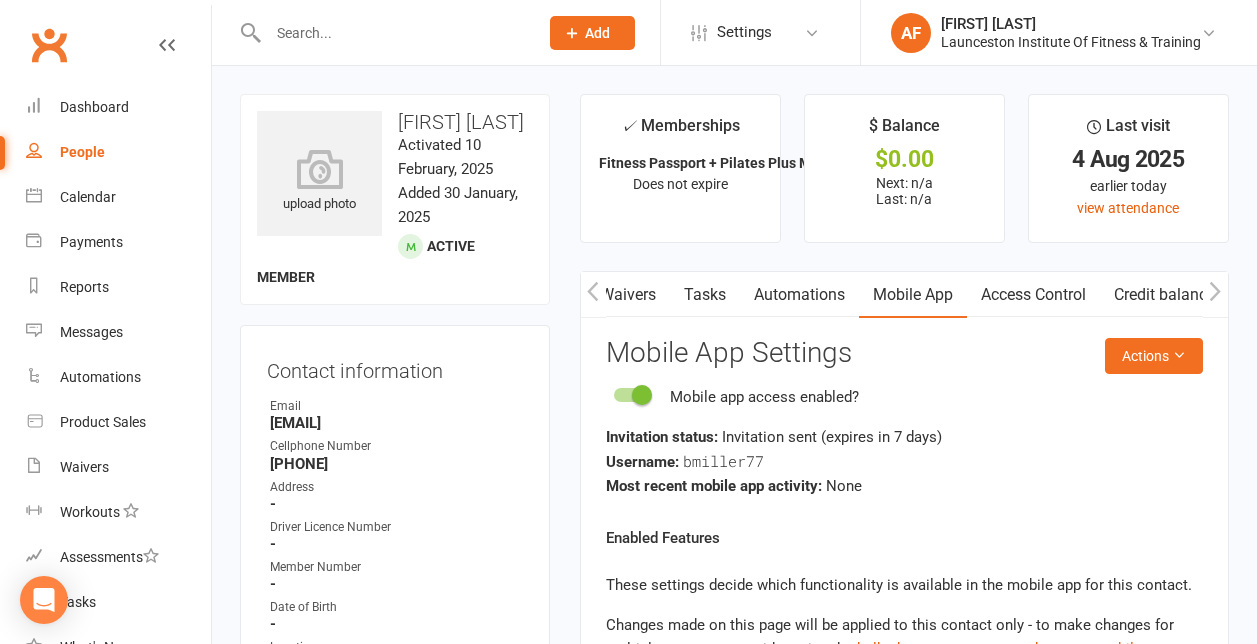click 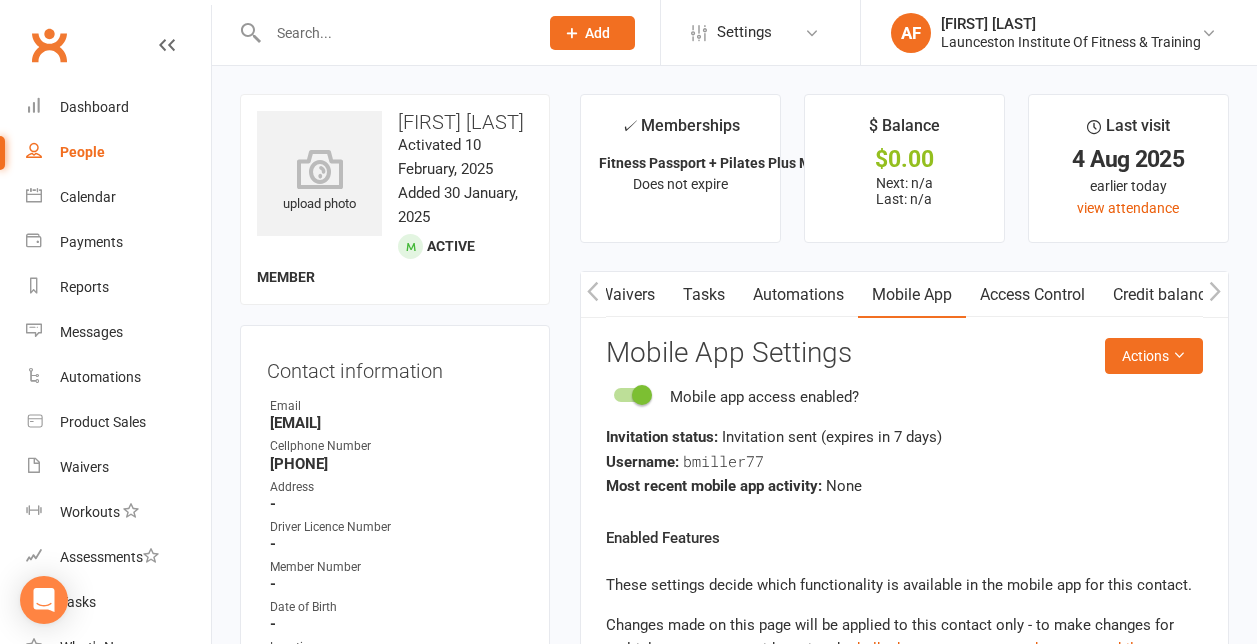 click 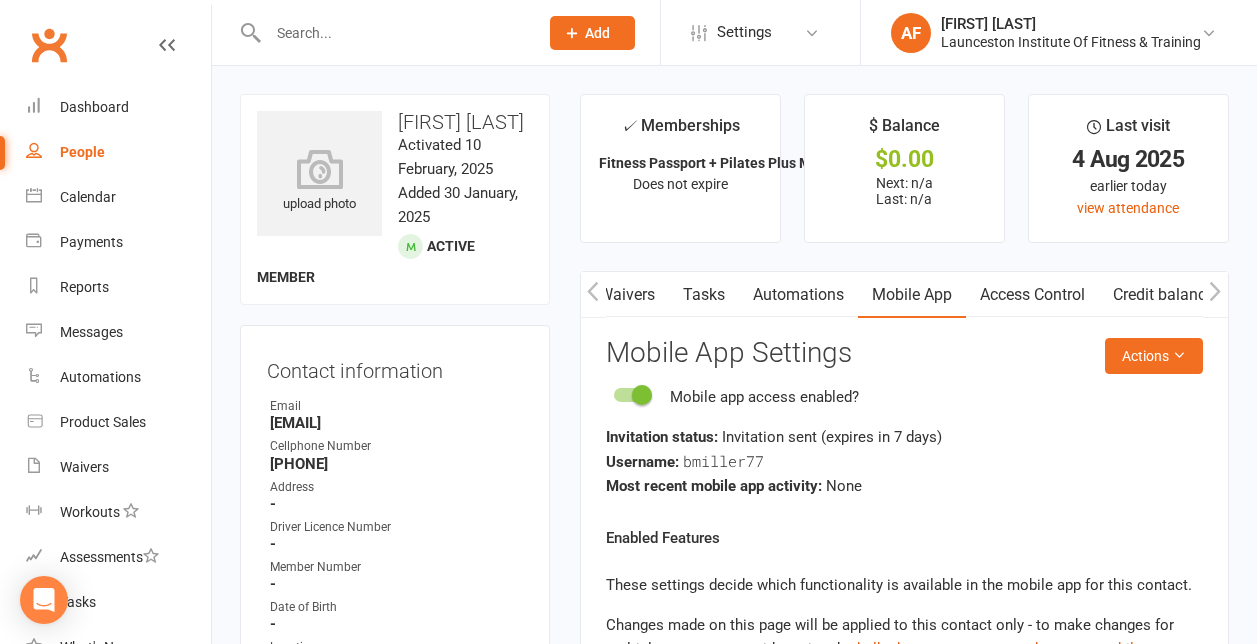 click 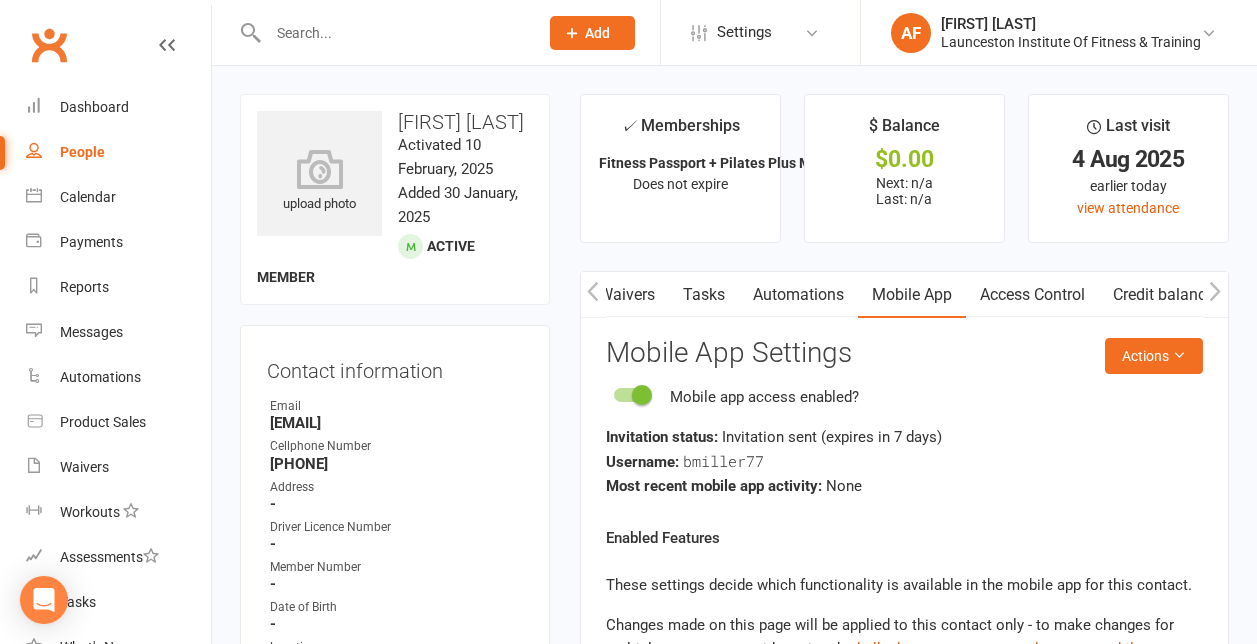 click on "Access Control" at bounding box center (1032, 295) 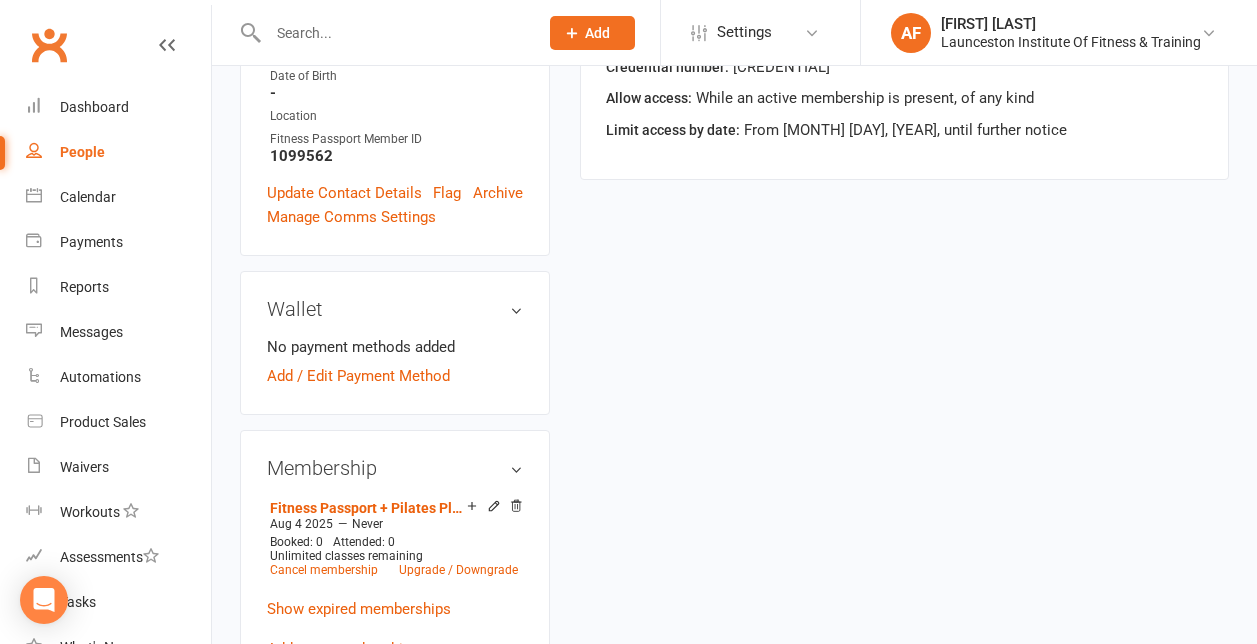 scroll, scrollTop: 561, scrollLeft: 0, axis: vertical 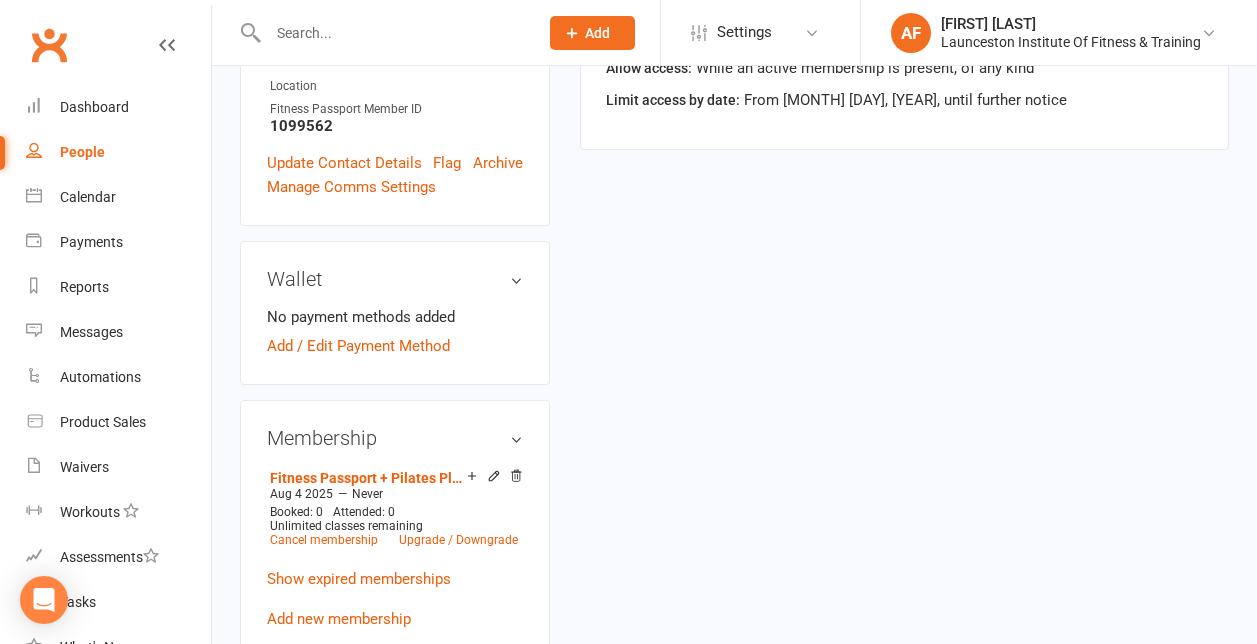 click on "Wallet No payment methods added
Add / Edit Payment Method" at bounding box center (395, 313) 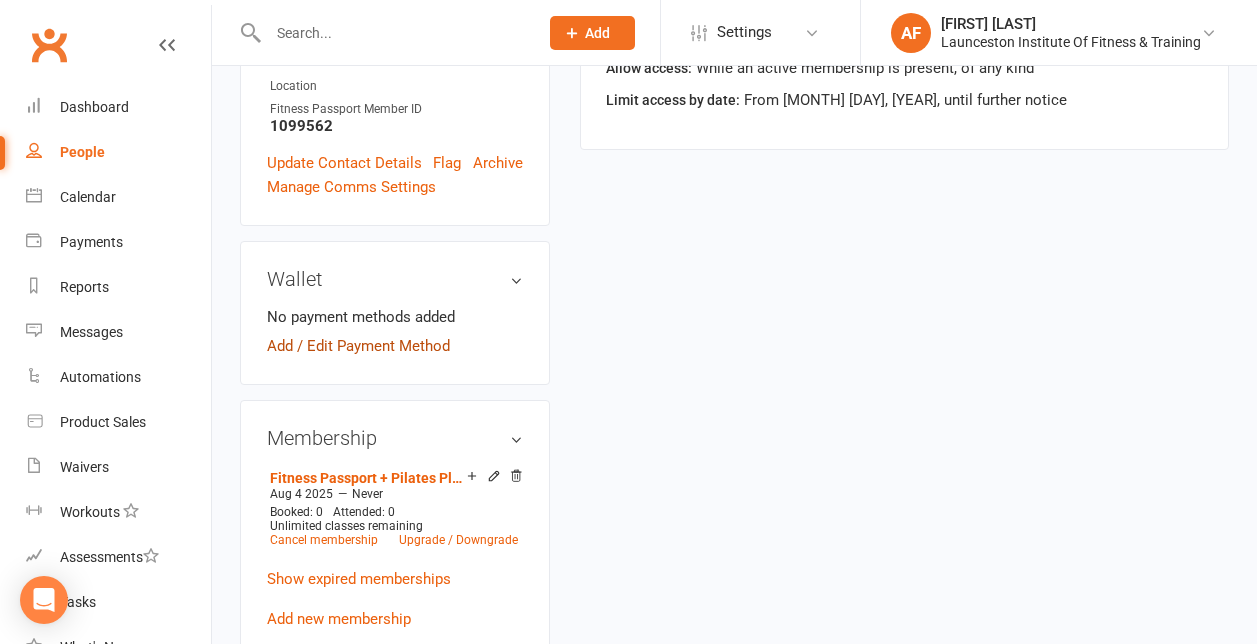 click on "Add / Edit Payment Method" at bounding box center (358, 346) 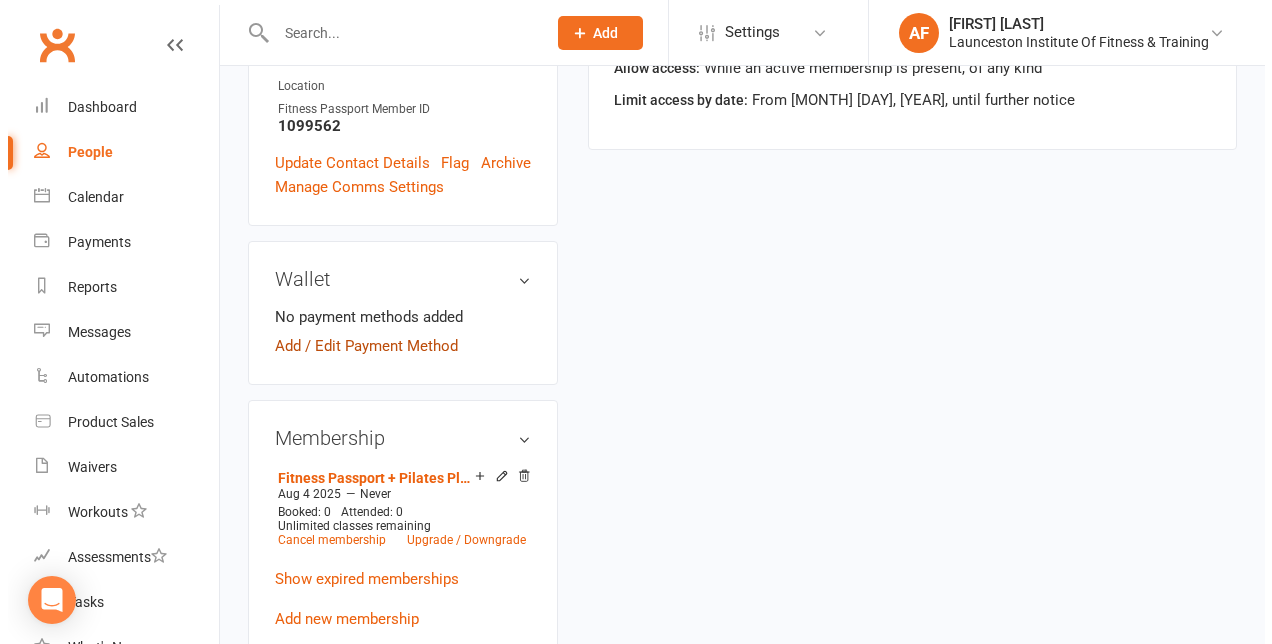 scroll, scrollTop: 537, scrollLeft: 0, axis: vertical 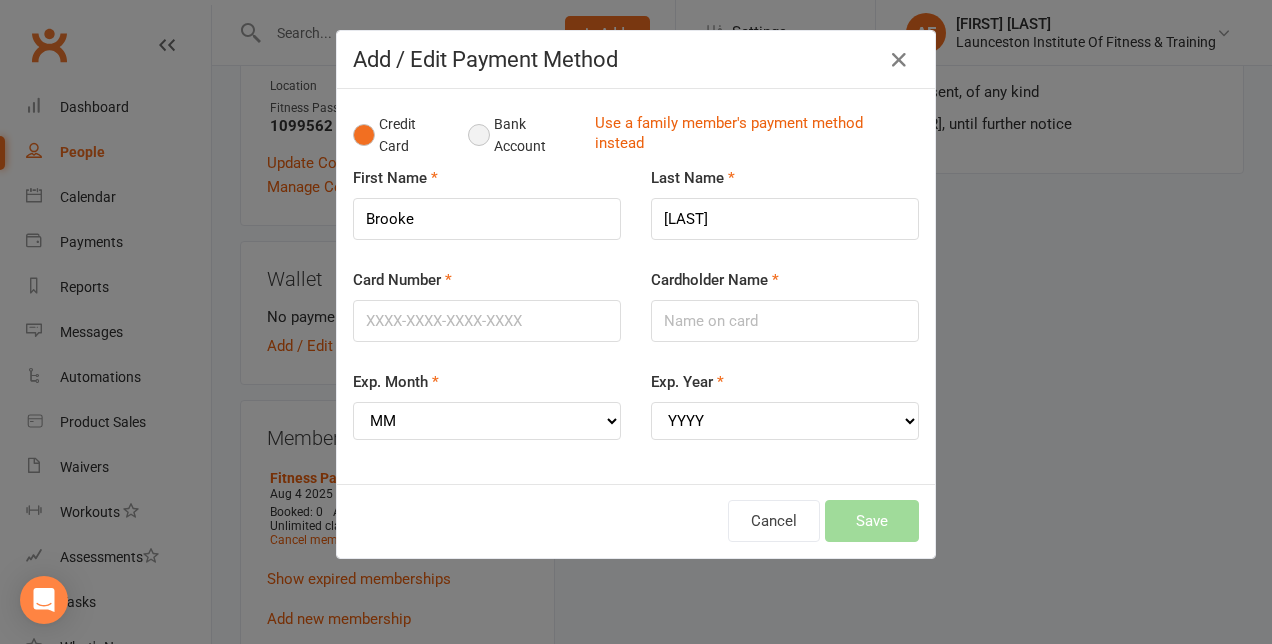 click on "Bank Account" at bounding box center (523, 135) 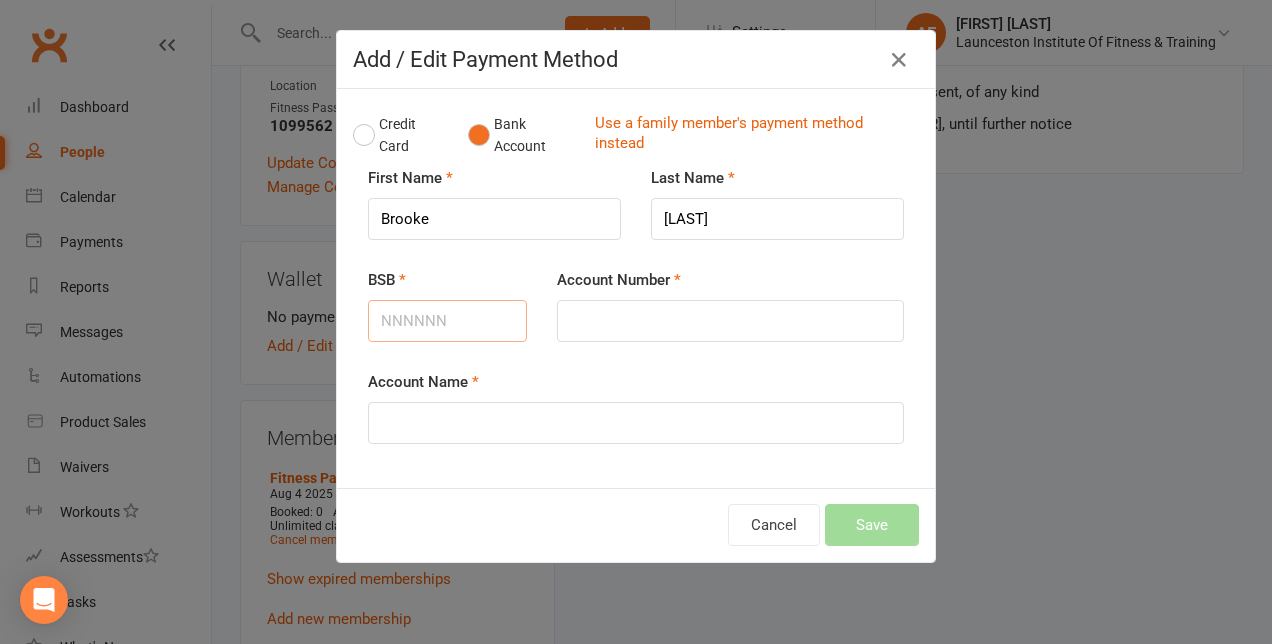 click on "BSB" at bounding box center [447, 321] 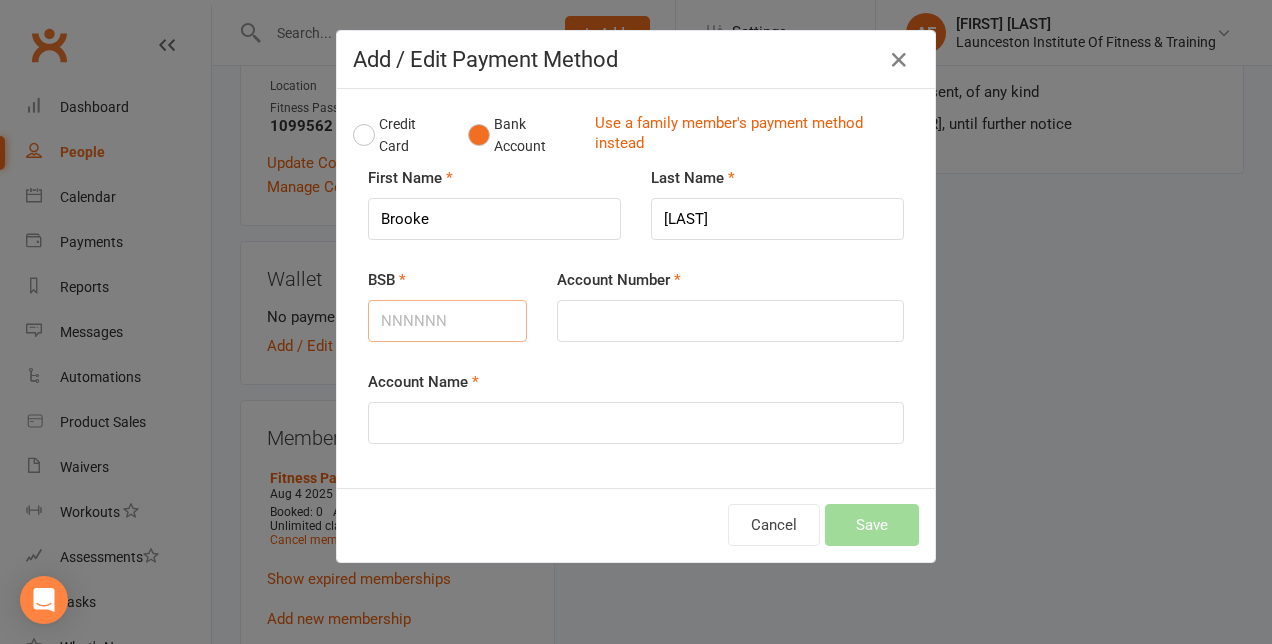 type on "[NUMBER]" 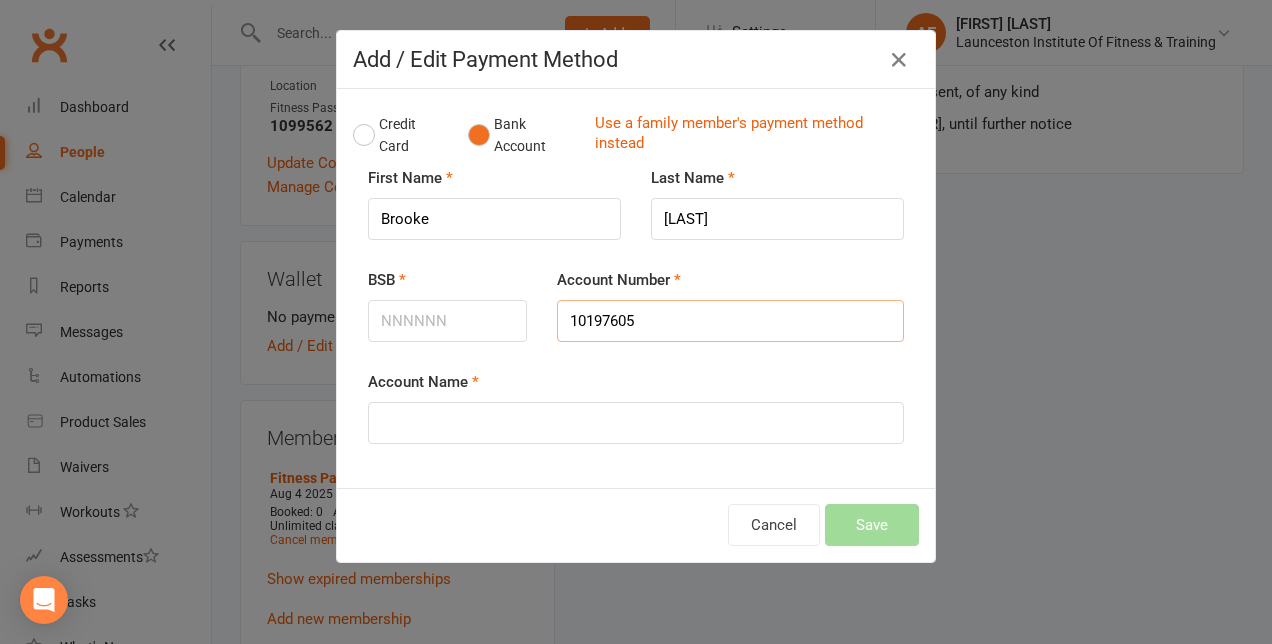 type on "10197605" 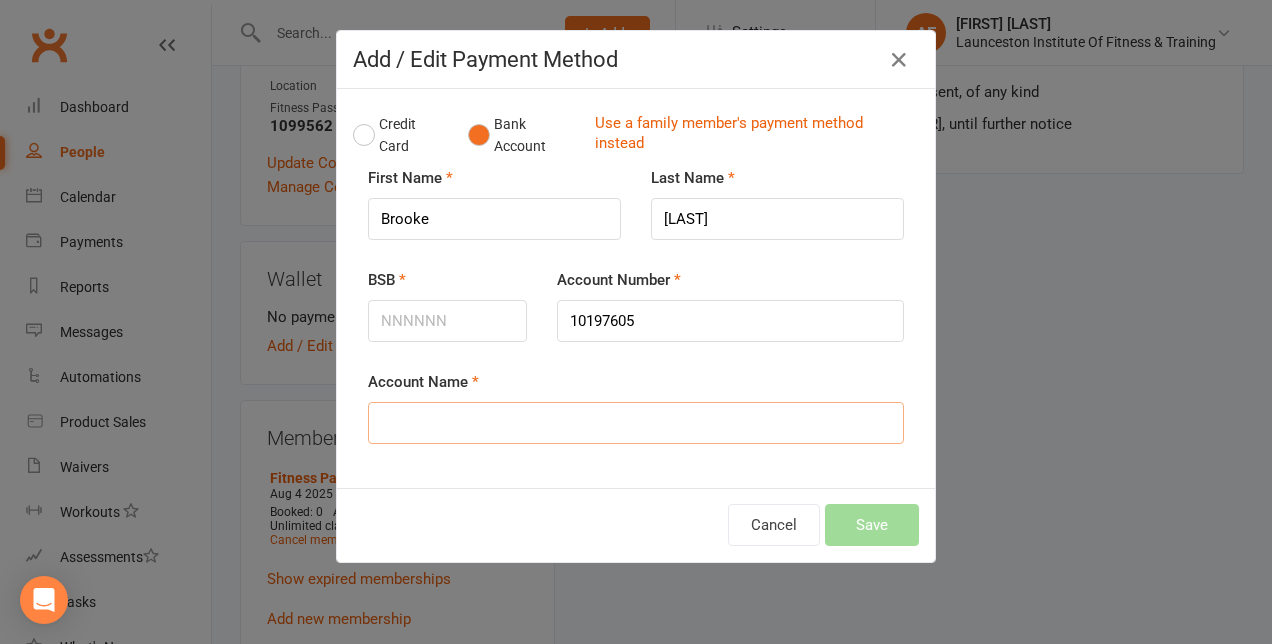 click on "Account Name" at bounding box center [636, 423] 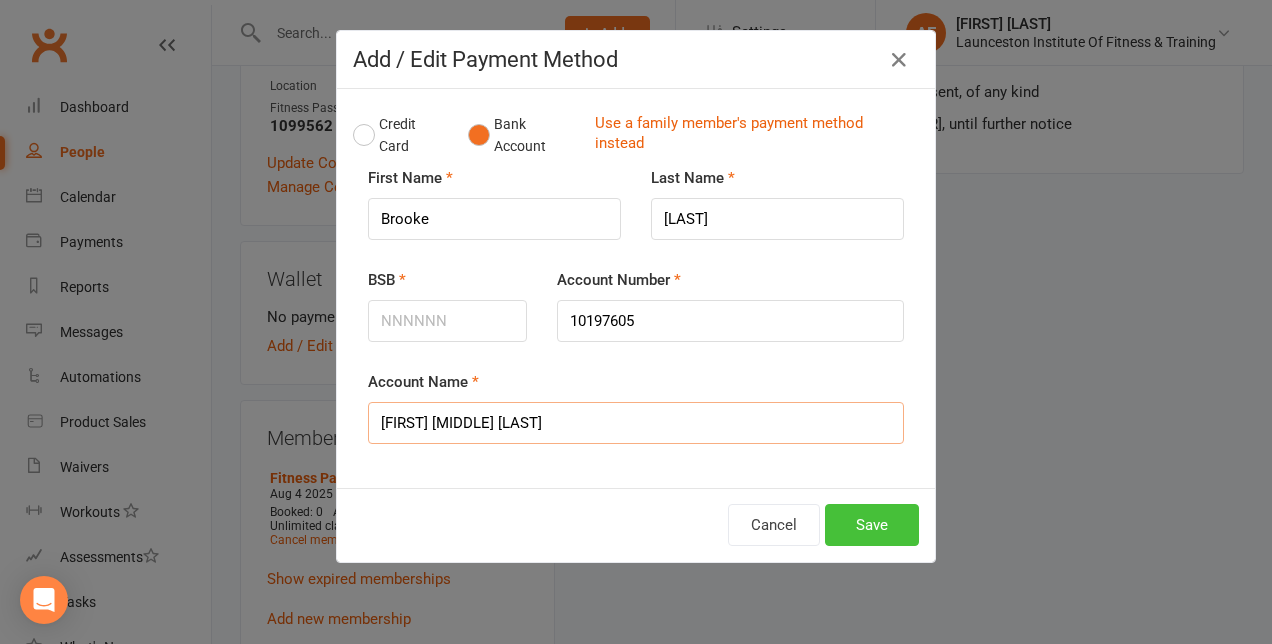 type on "[FIRST] [MIDDLE] [LAST]" 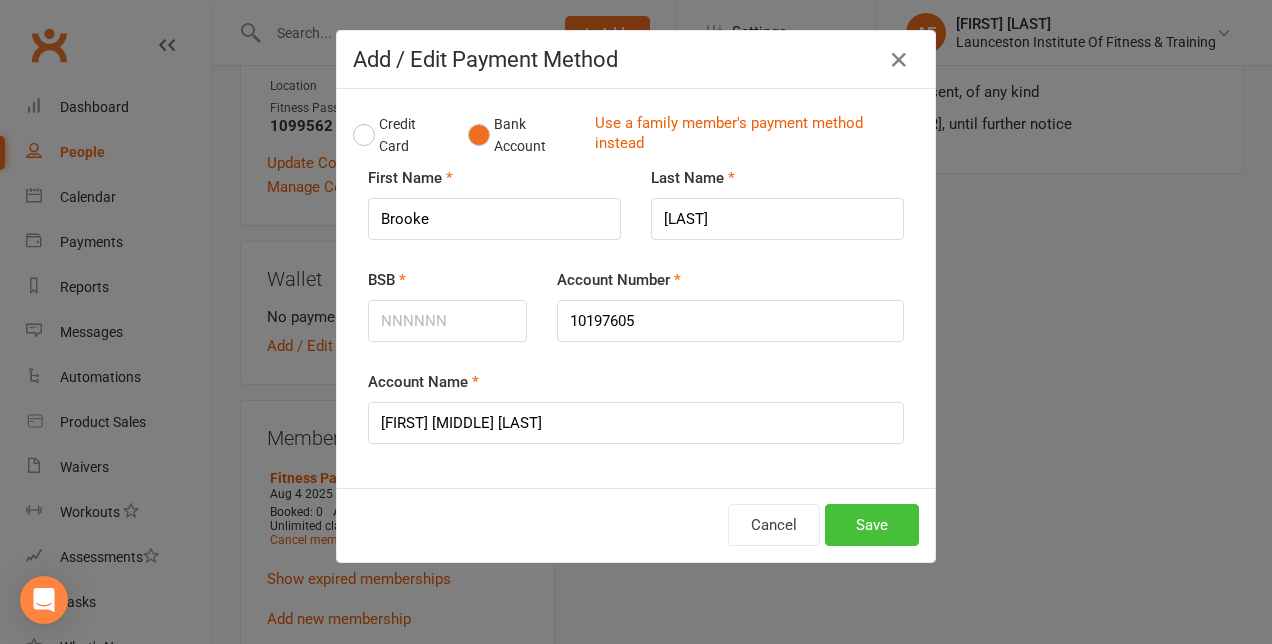 click on "Save" at bounding box center (872, 525) 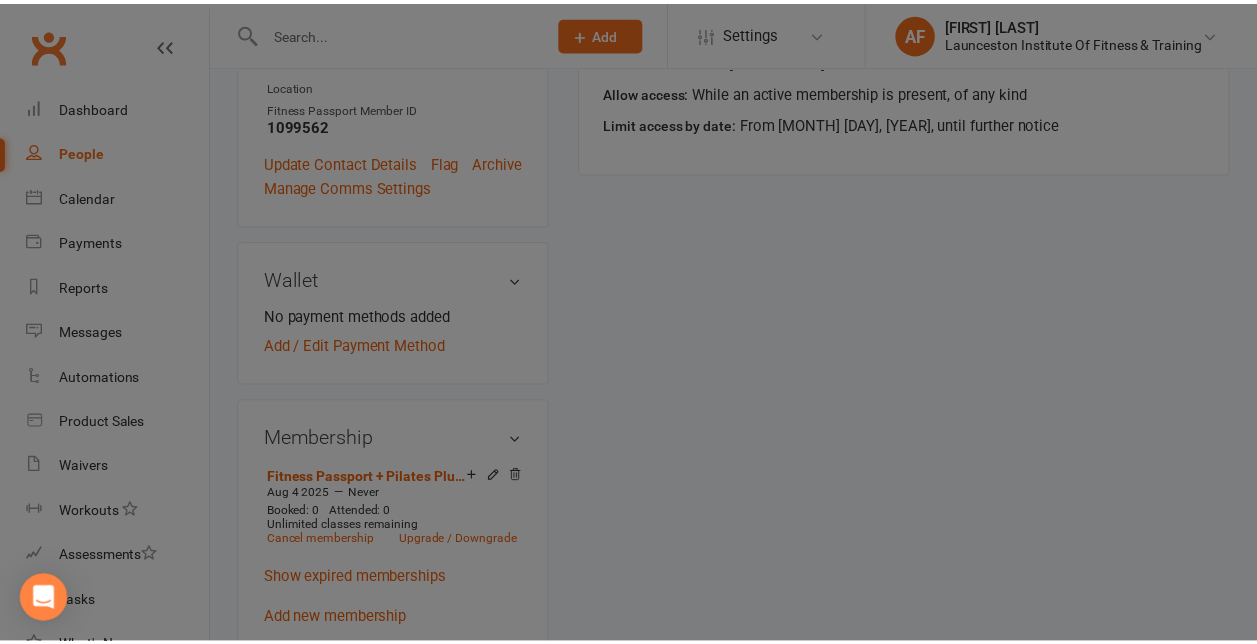 scroll, scrollTop: 561, scrollLeft: 0, axis: vertical 